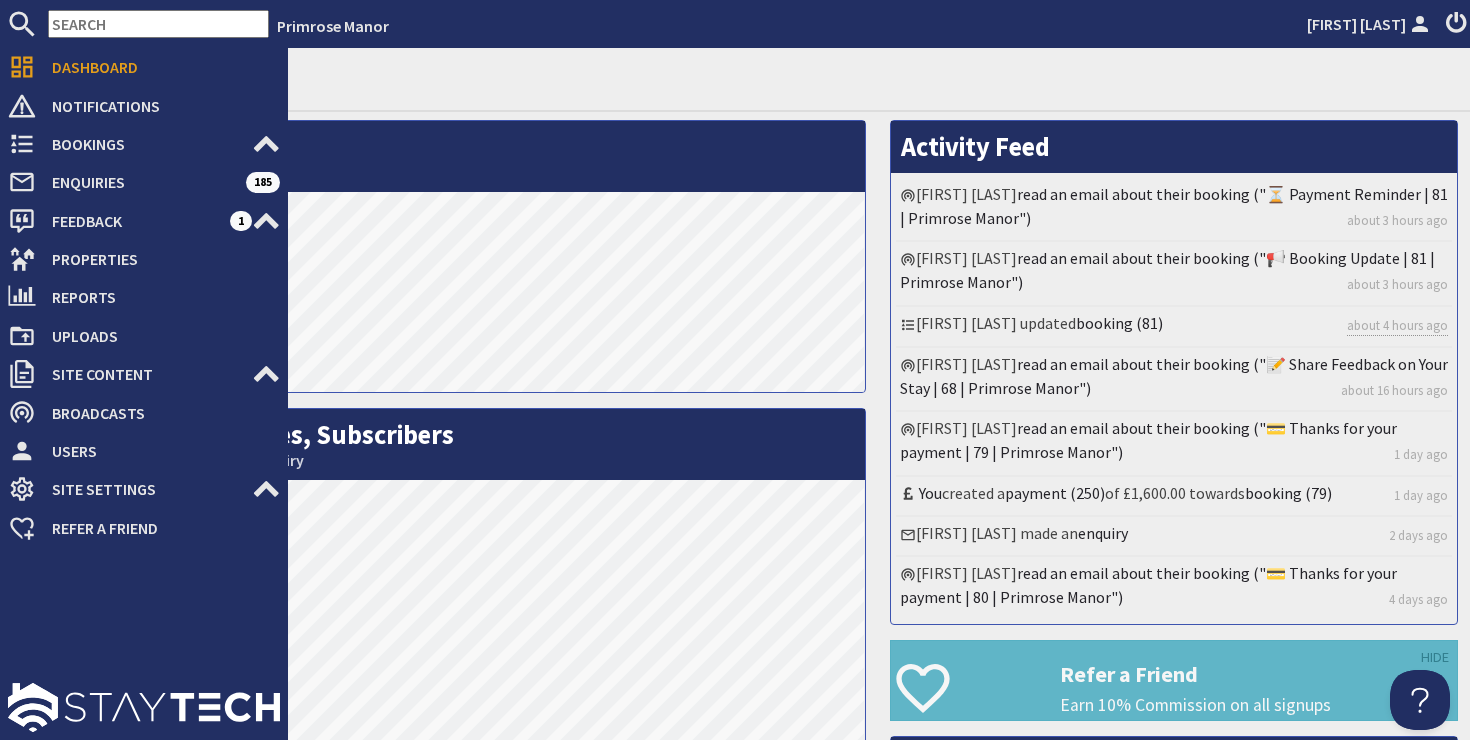 scroll, scrollTop: 0, scrollLeft: 0, axis: both 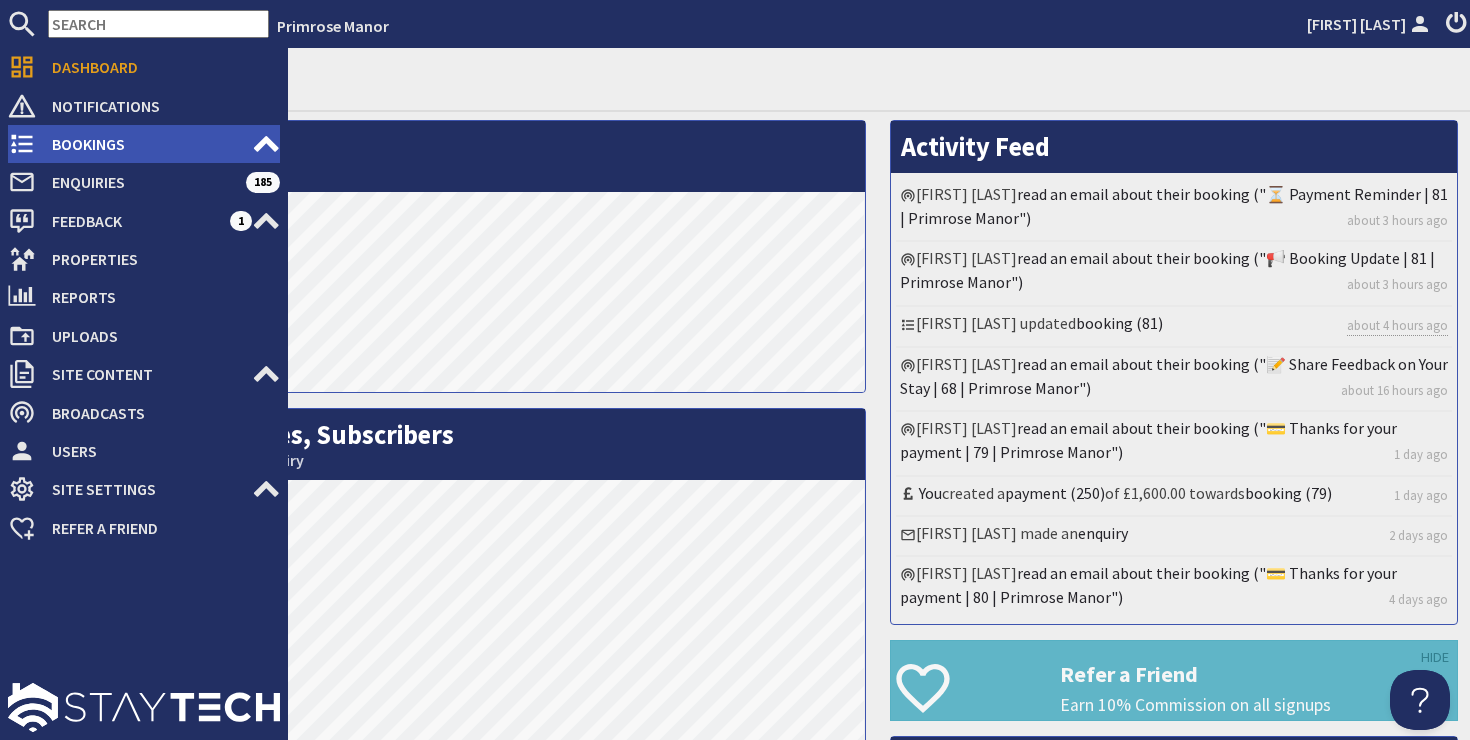 click on "Bookings
0
Security Deposits
8
Discount Codes" at bounding box center [144, 144] 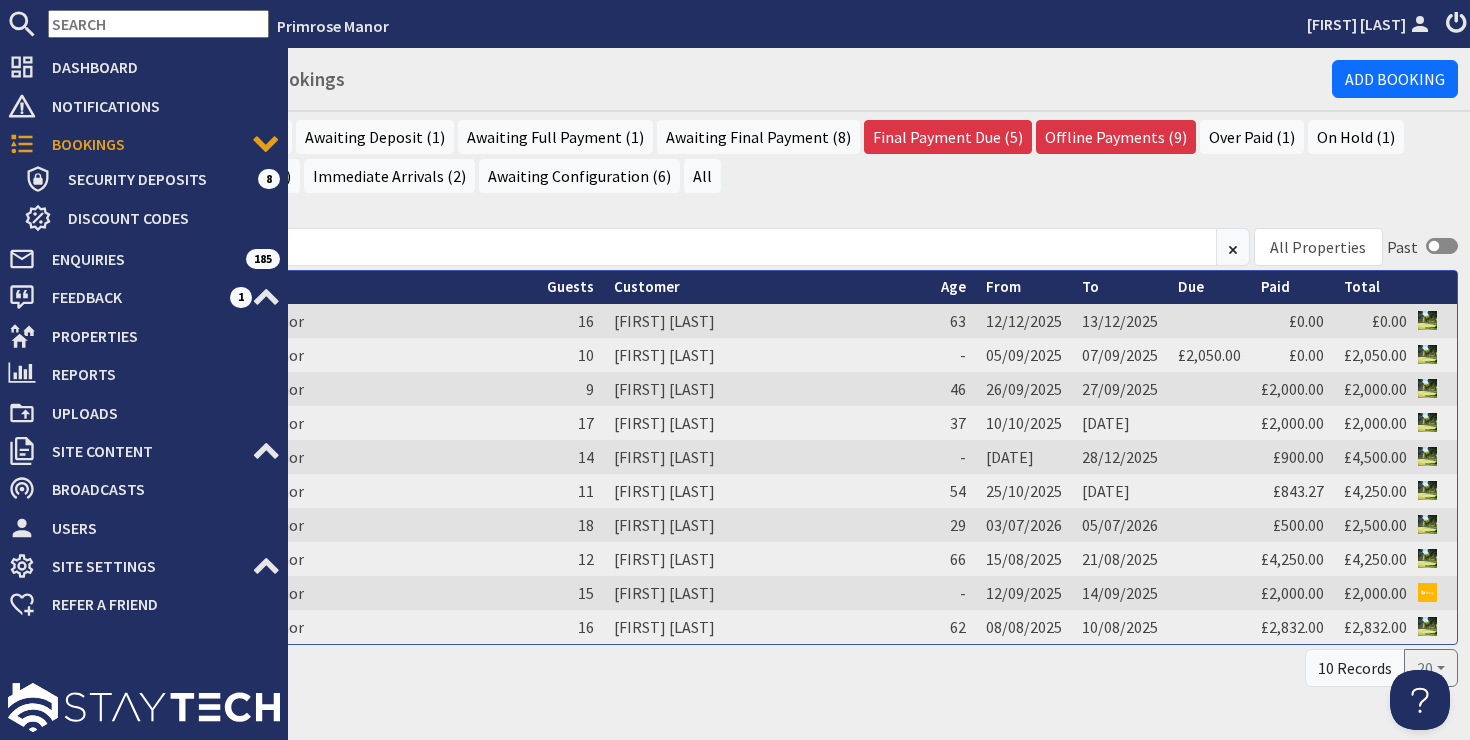 scroll, scrollTop: 0, scrollLeft: 0, axis: both 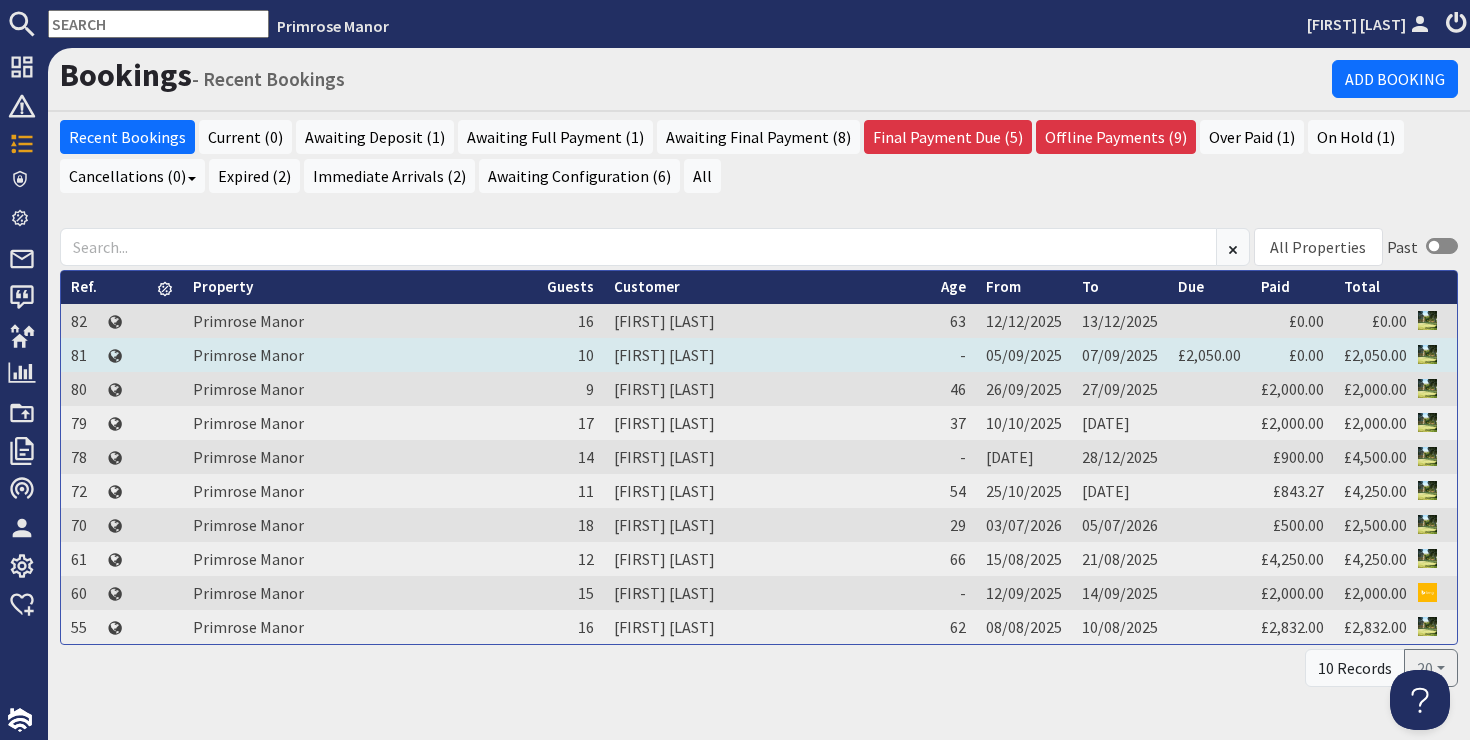 click on "[FIRST] [LAST]" at bounding box center (767, 355) 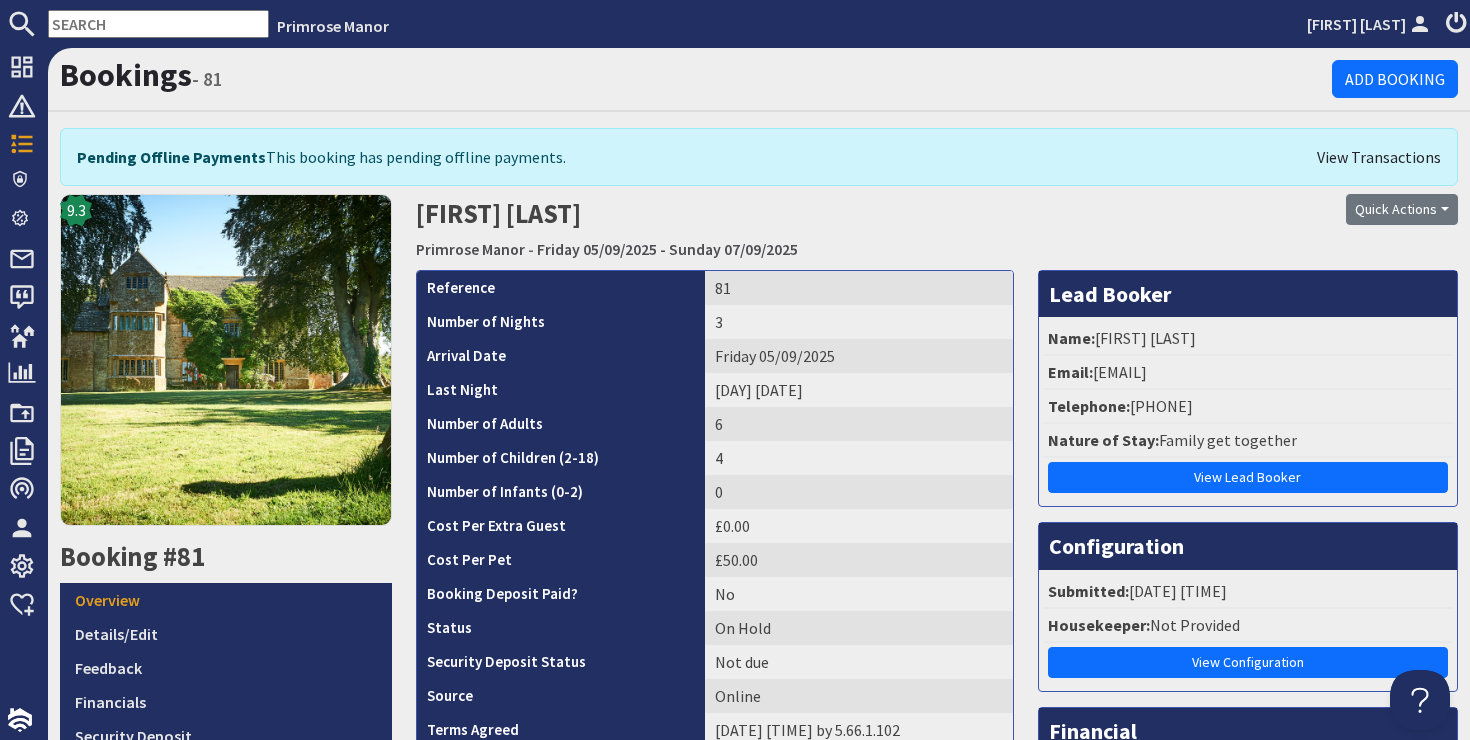 scroll, scrollTop: 0, scrollLeft: 0, axis: both 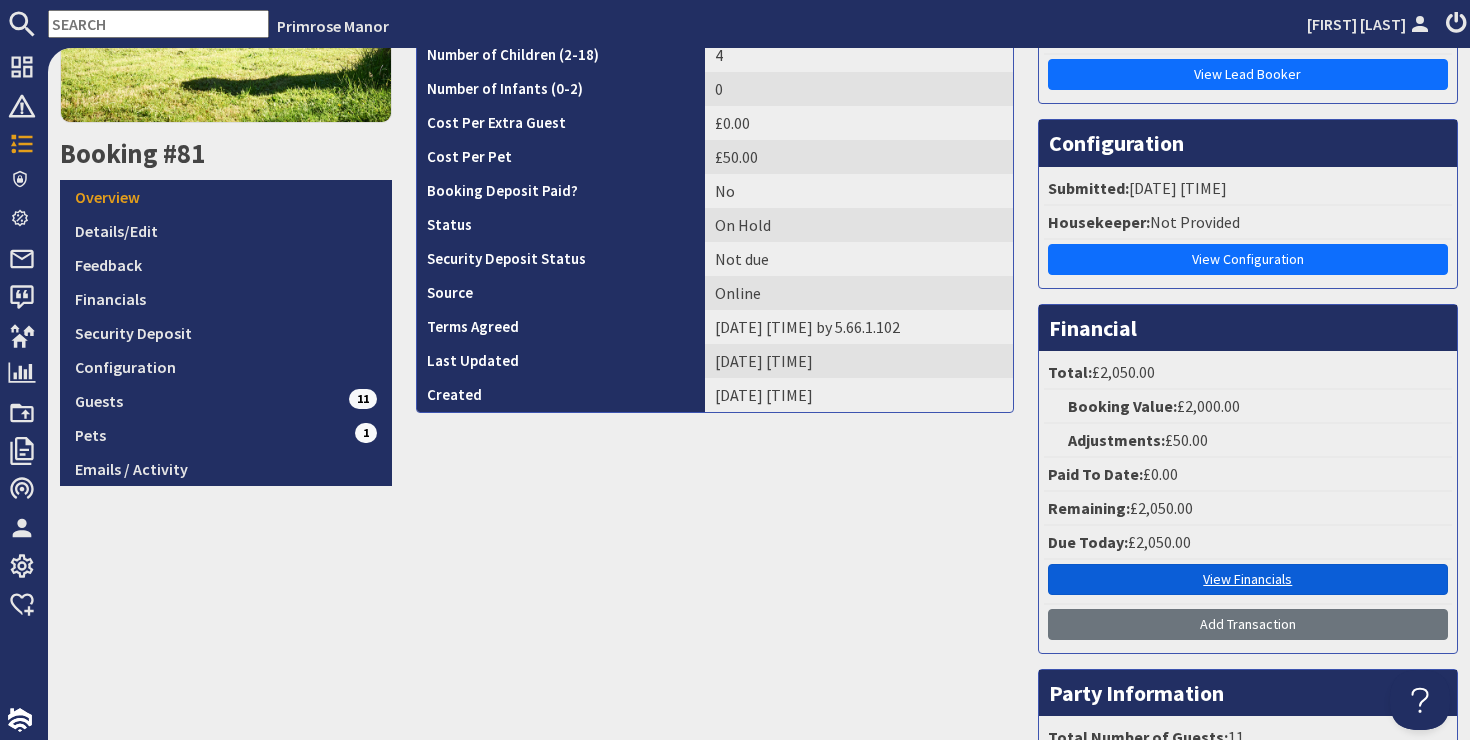 click on "View Financials" at bounding box center [1248, 579] 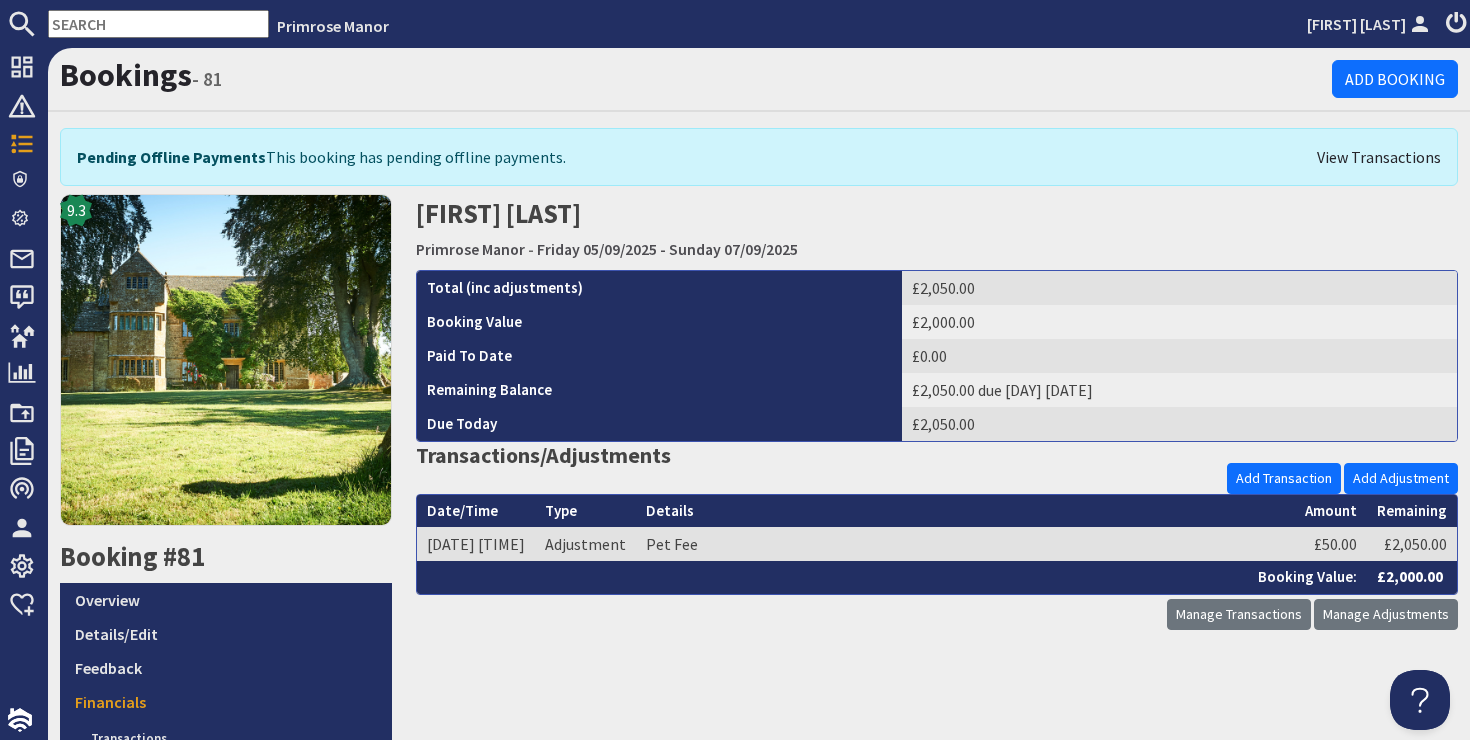 scroll, scrollTop: 0, scrollLeft: 0, axis: both 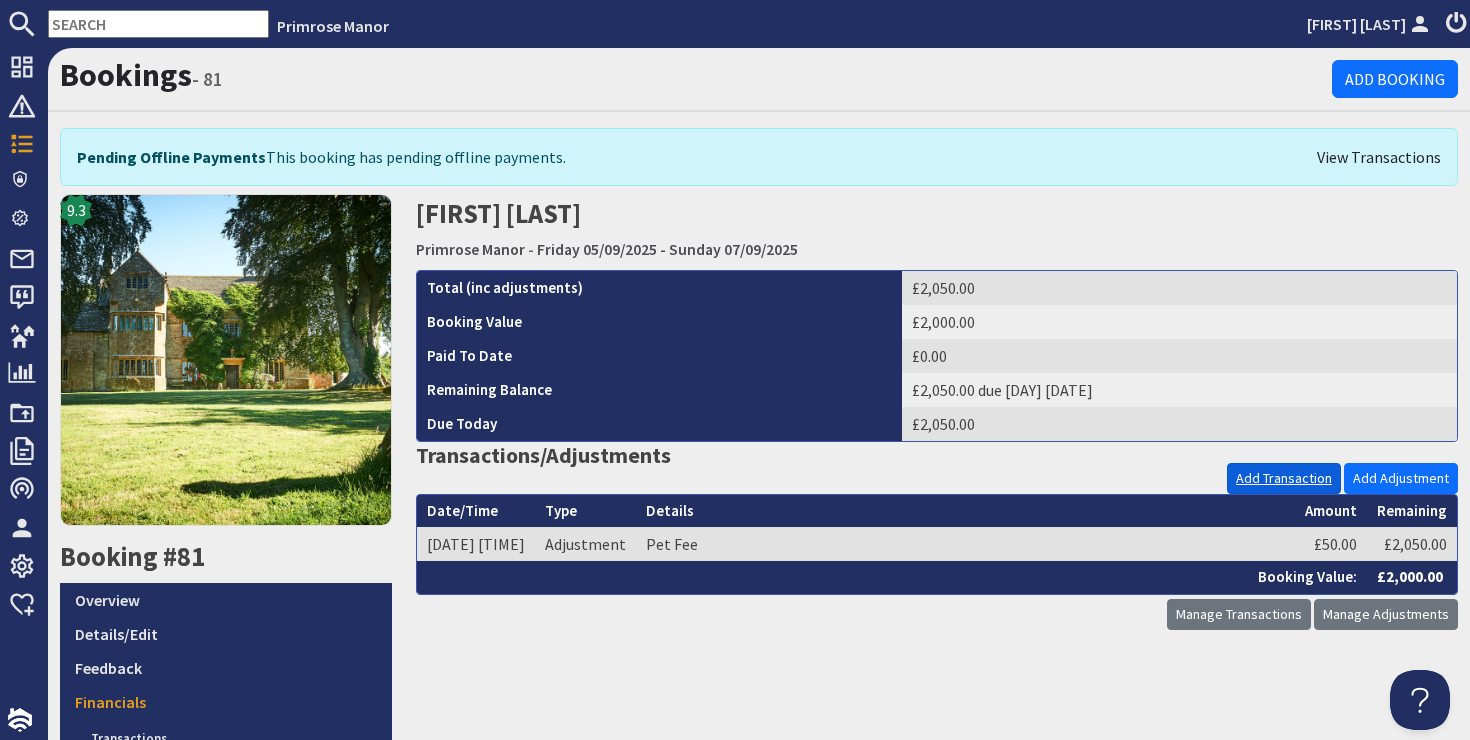 click on "Add Transaction" at bounding box center [1284, 478] 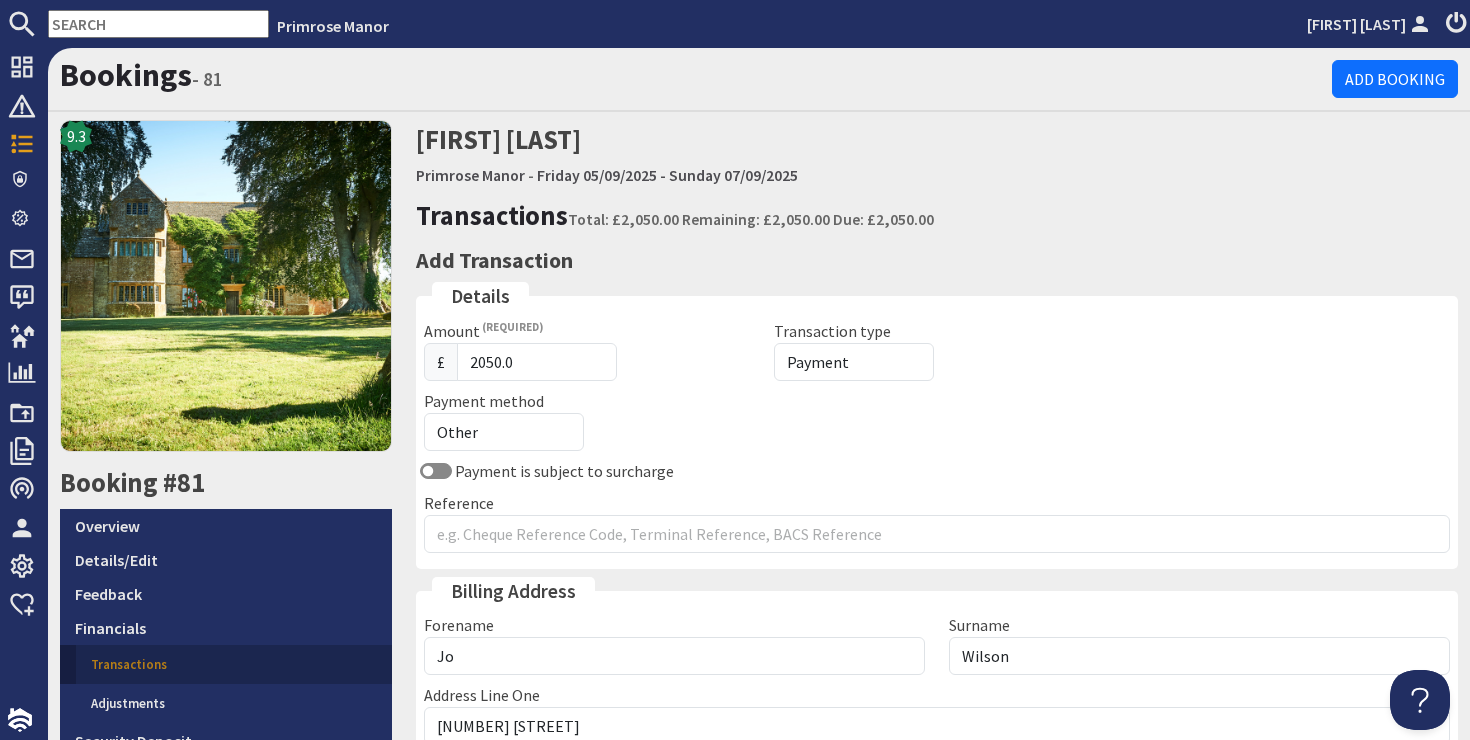 scroll, scrollTop: 0, scrollLeft: 0, axis: both 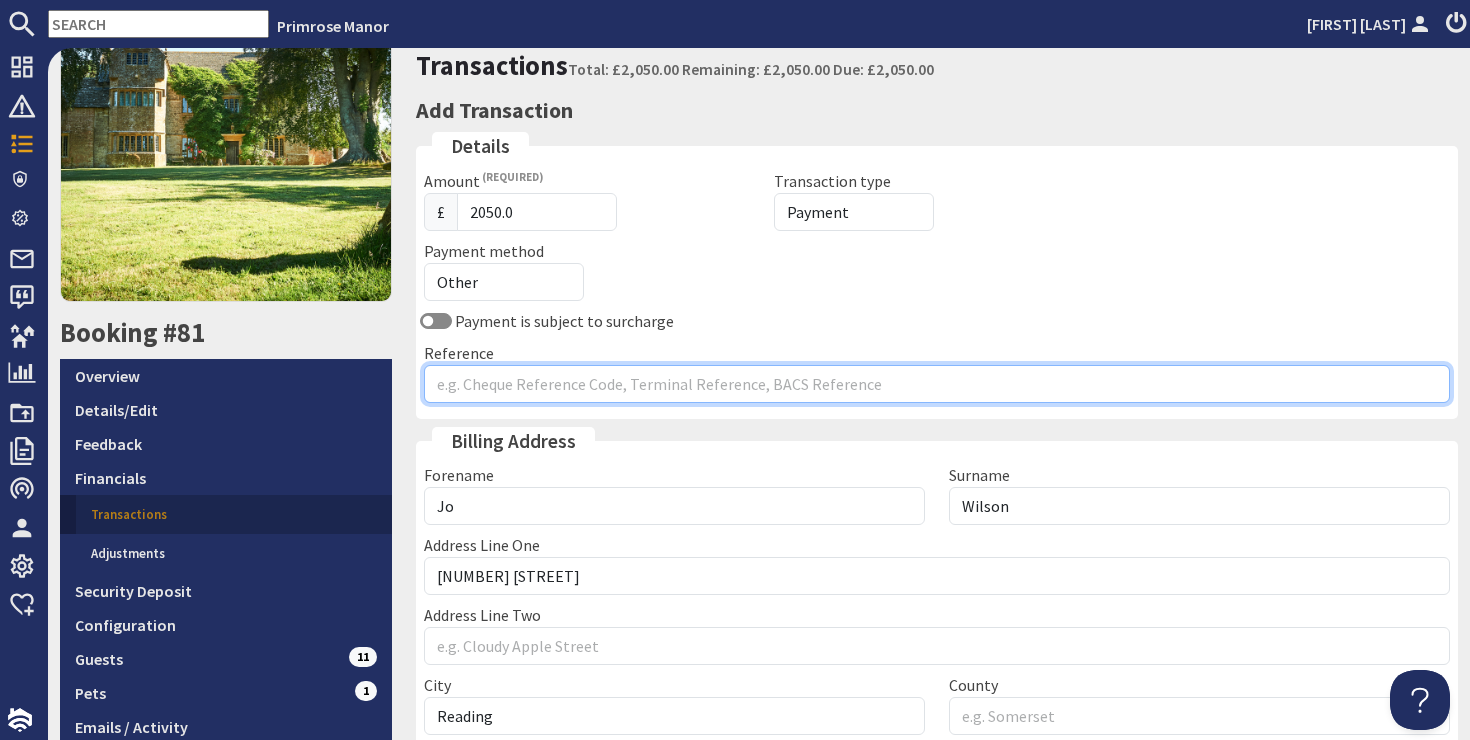 click on "Reference" at bounding box center [937, 384] 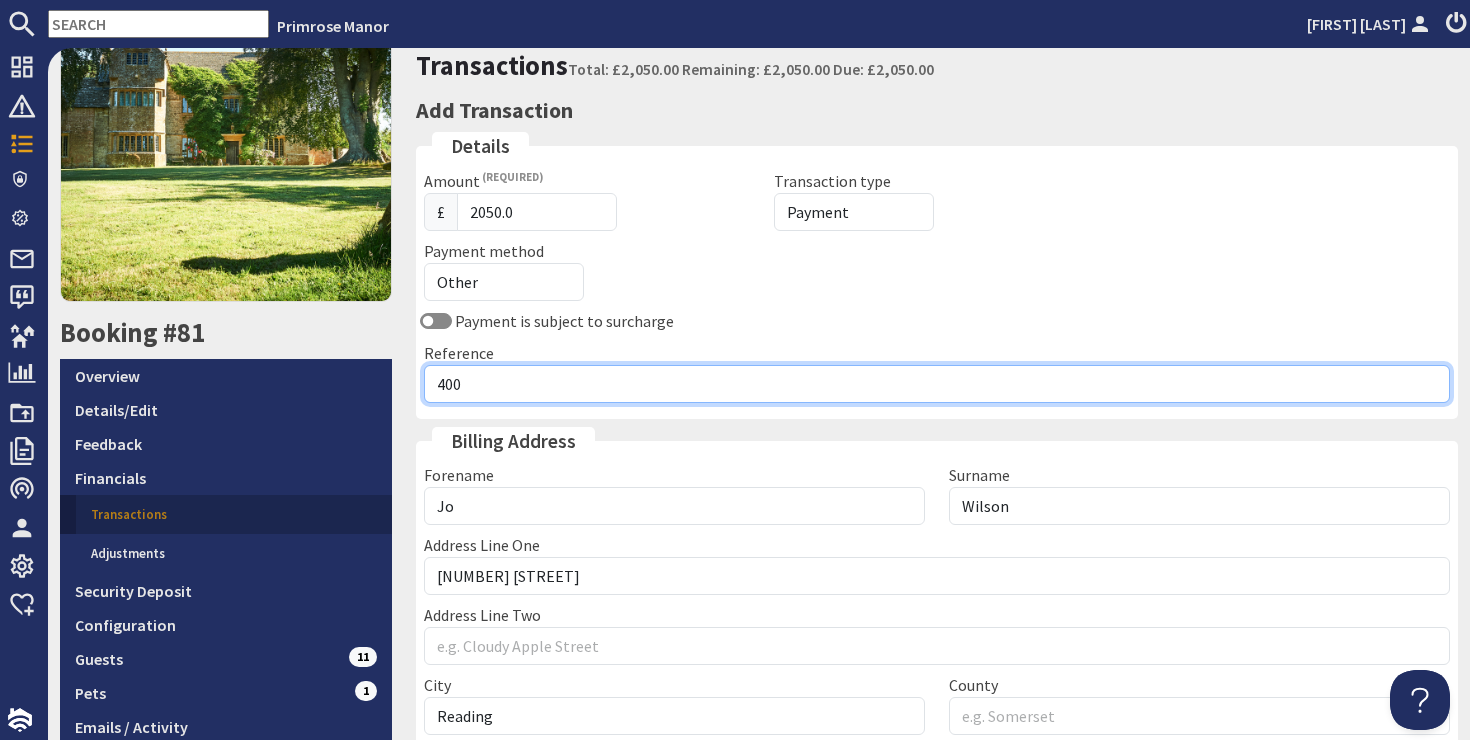 type on "400" 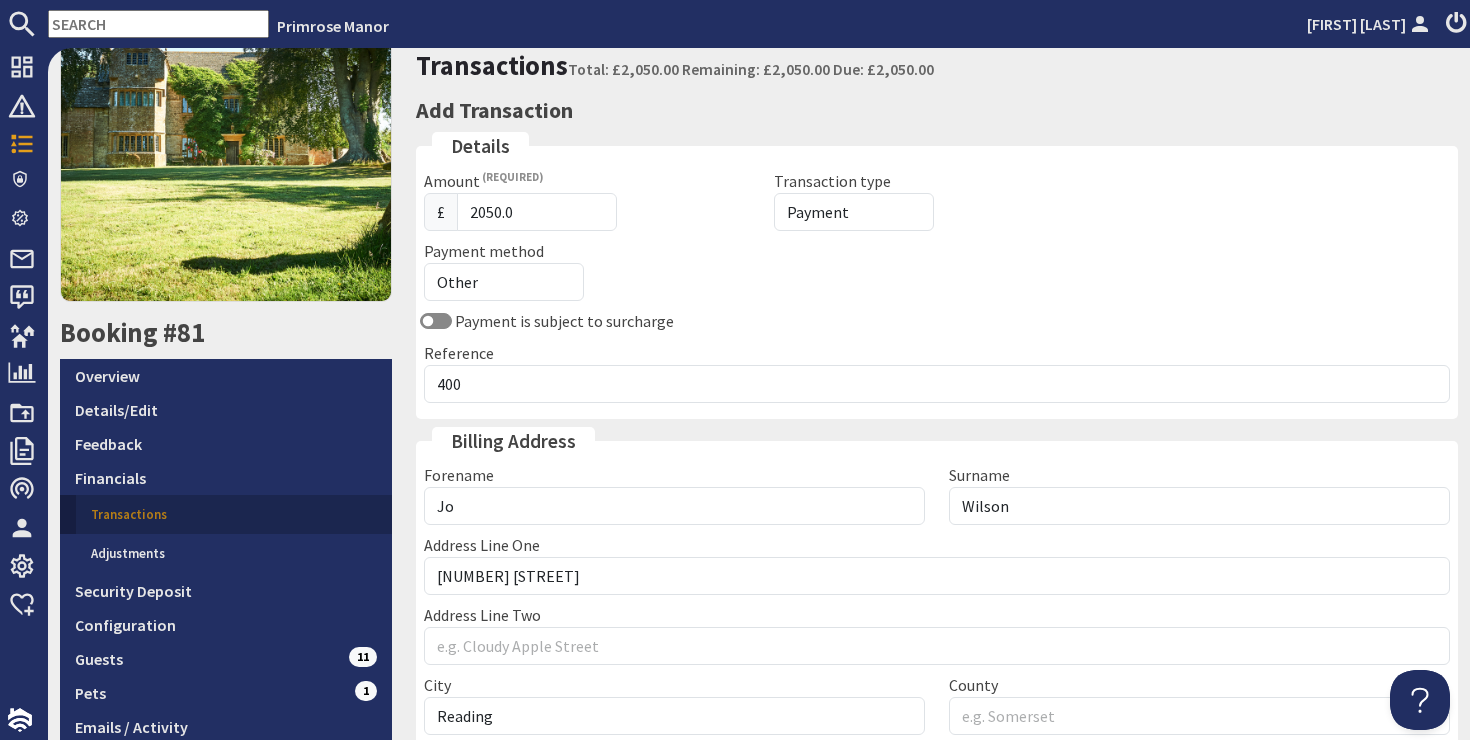 click on "Payment method
Other
Cash
Bank Transfer
Offline Card
Cheque
Online External" at bounding box center (674, 270) 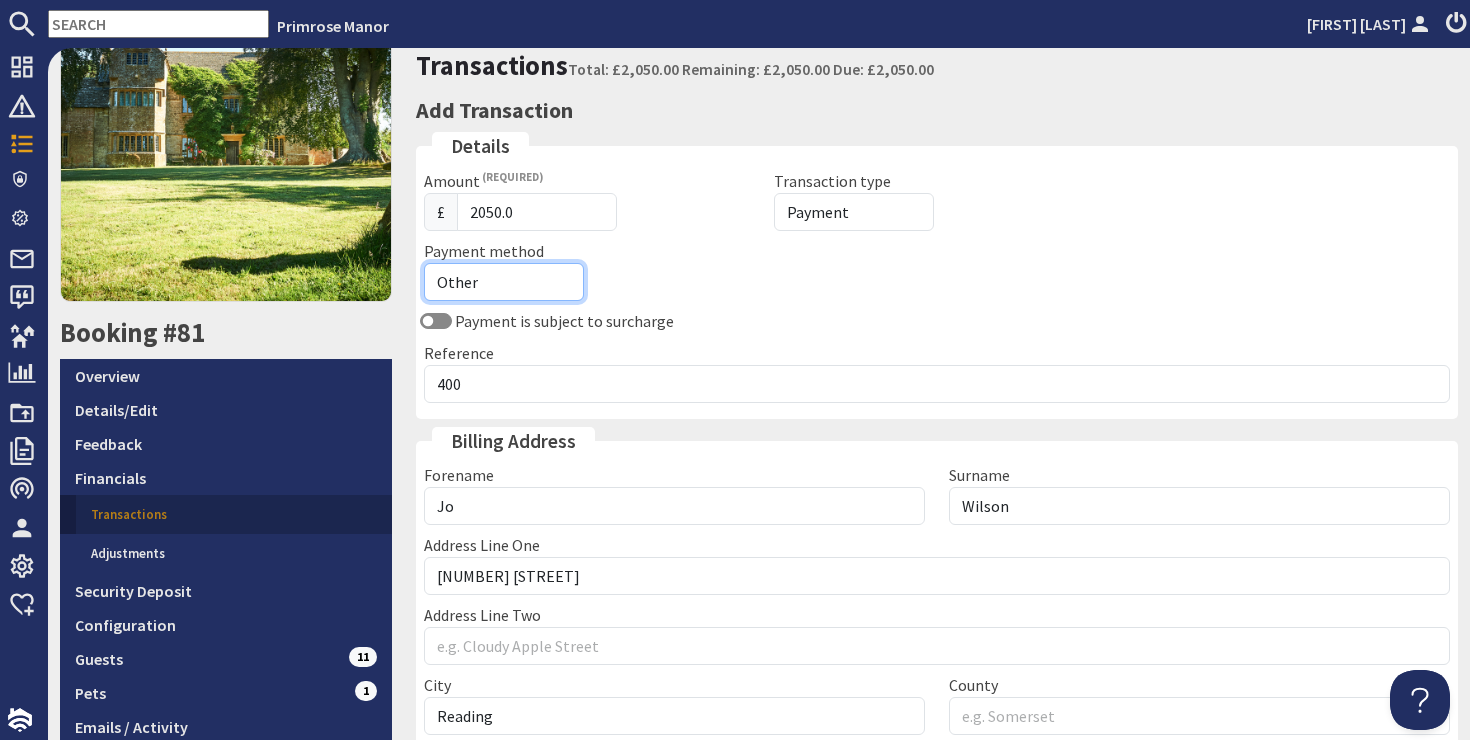 click on "Other
Cash
Bank Transfer
Offline Card
Cheque
Online External" at bounding box center (504, 282) 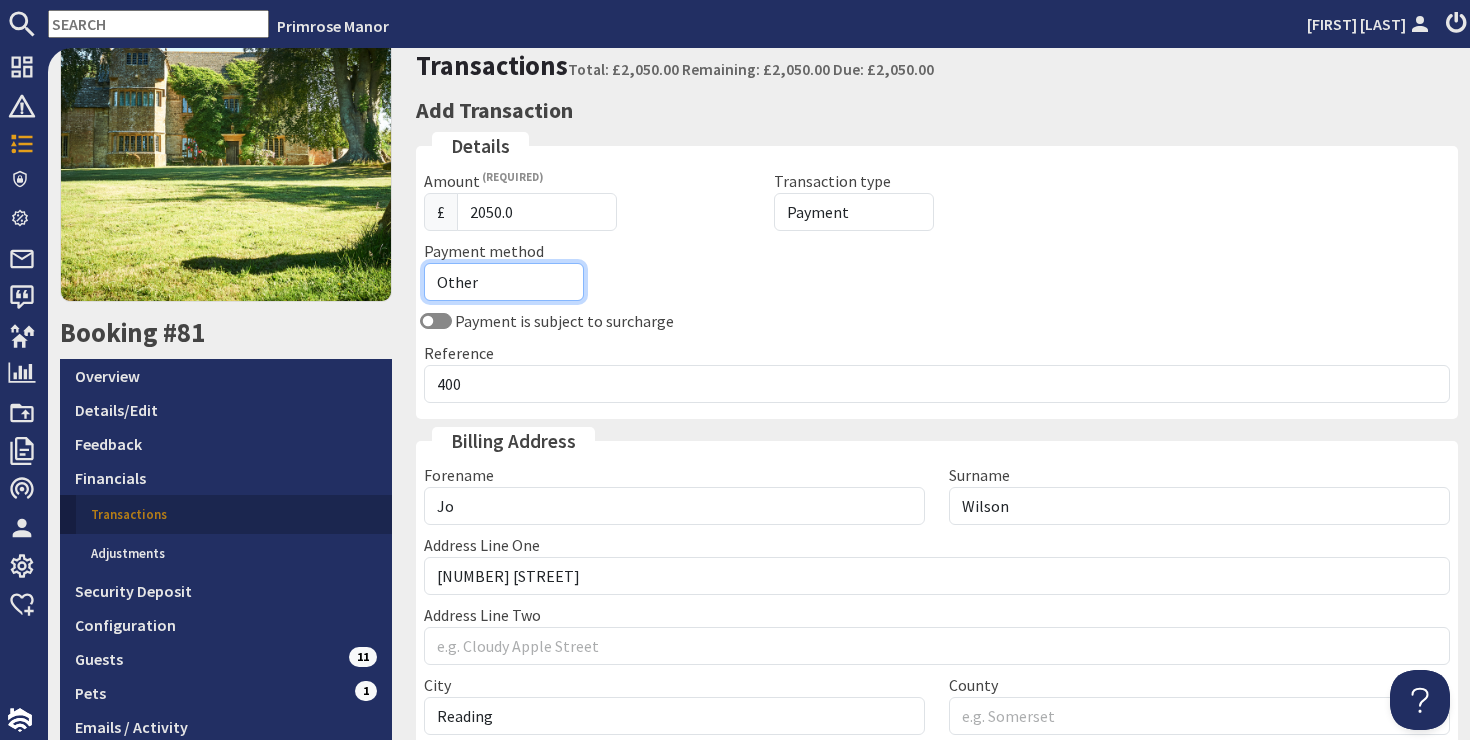select on "offline_bank_transfer_payment" 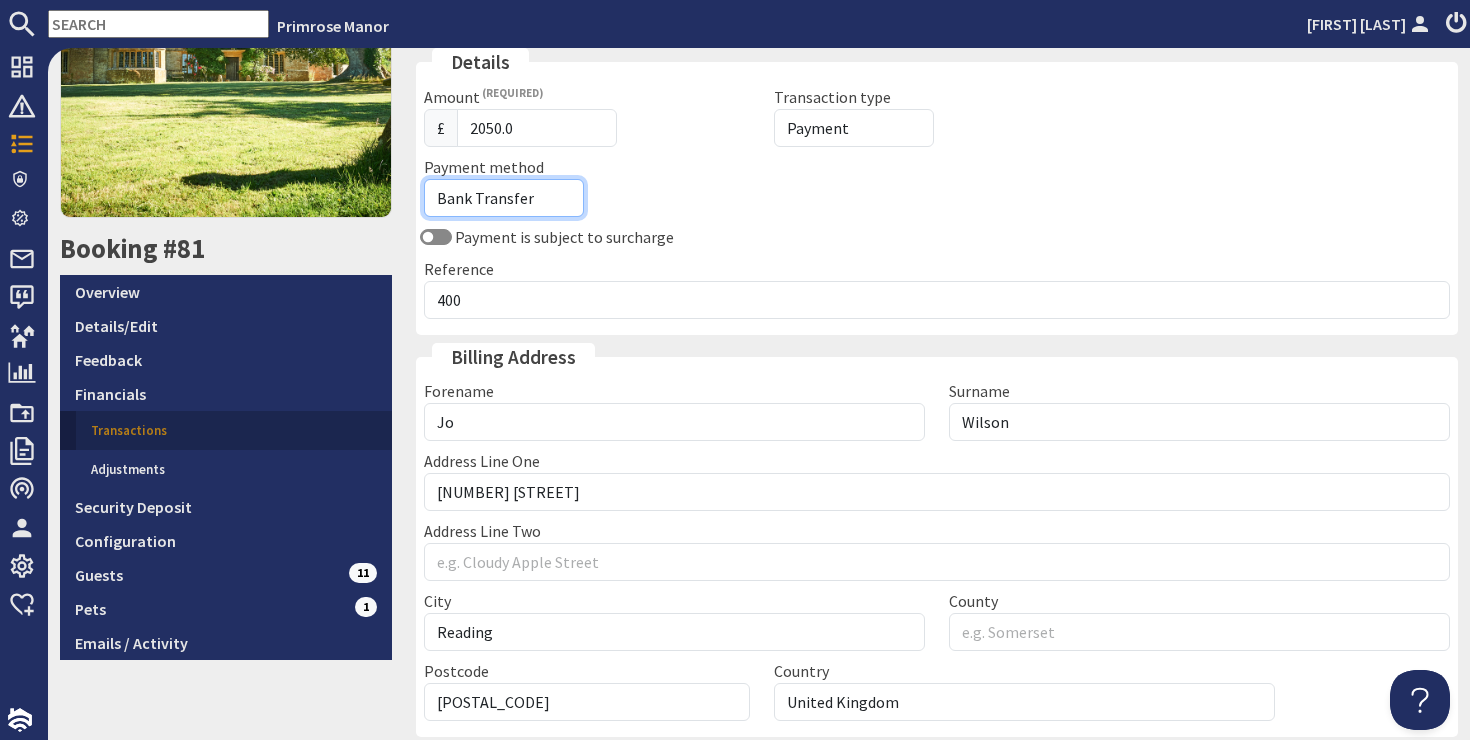 scroll, scrollTop: 387, scrollLeft: 0, axis: vertical 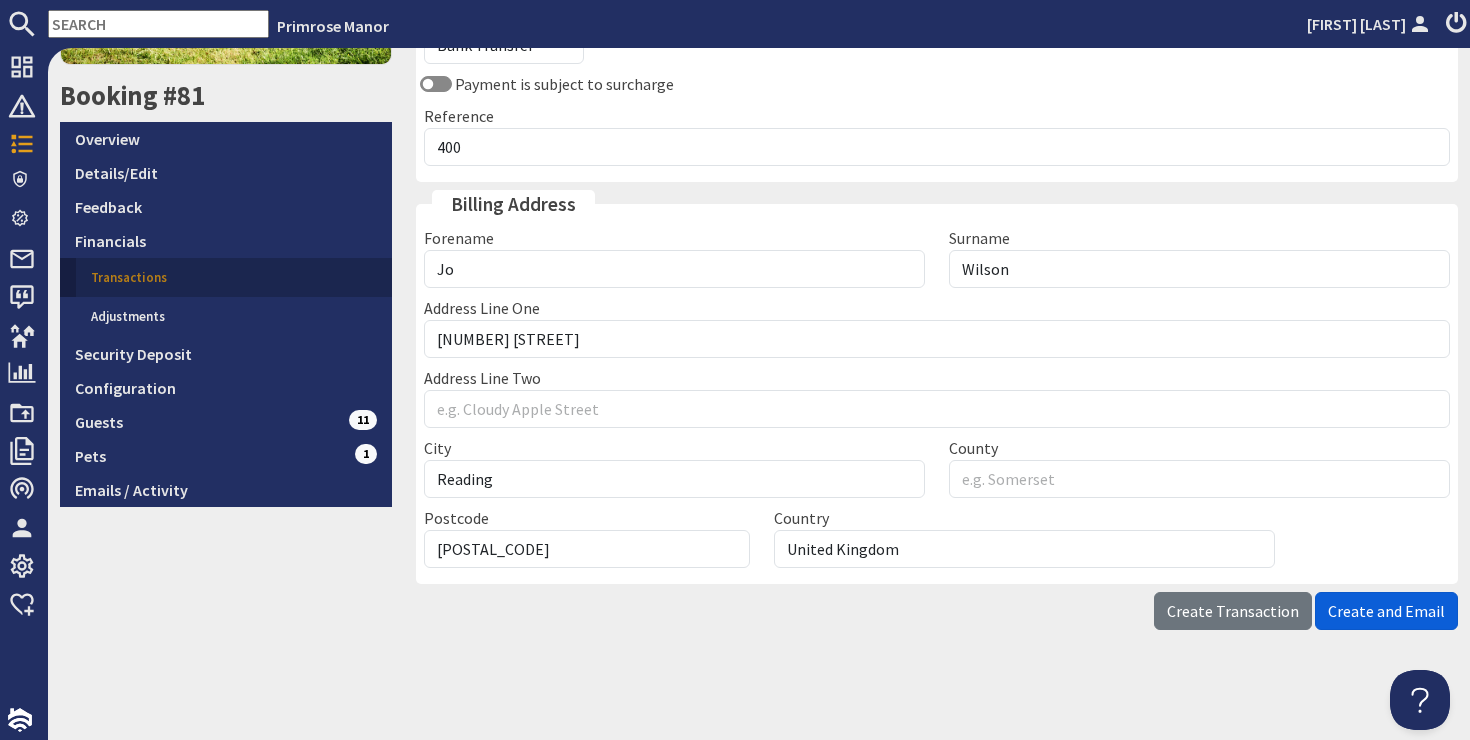 click on "Create and Email" at bounding box center (1386, 611) 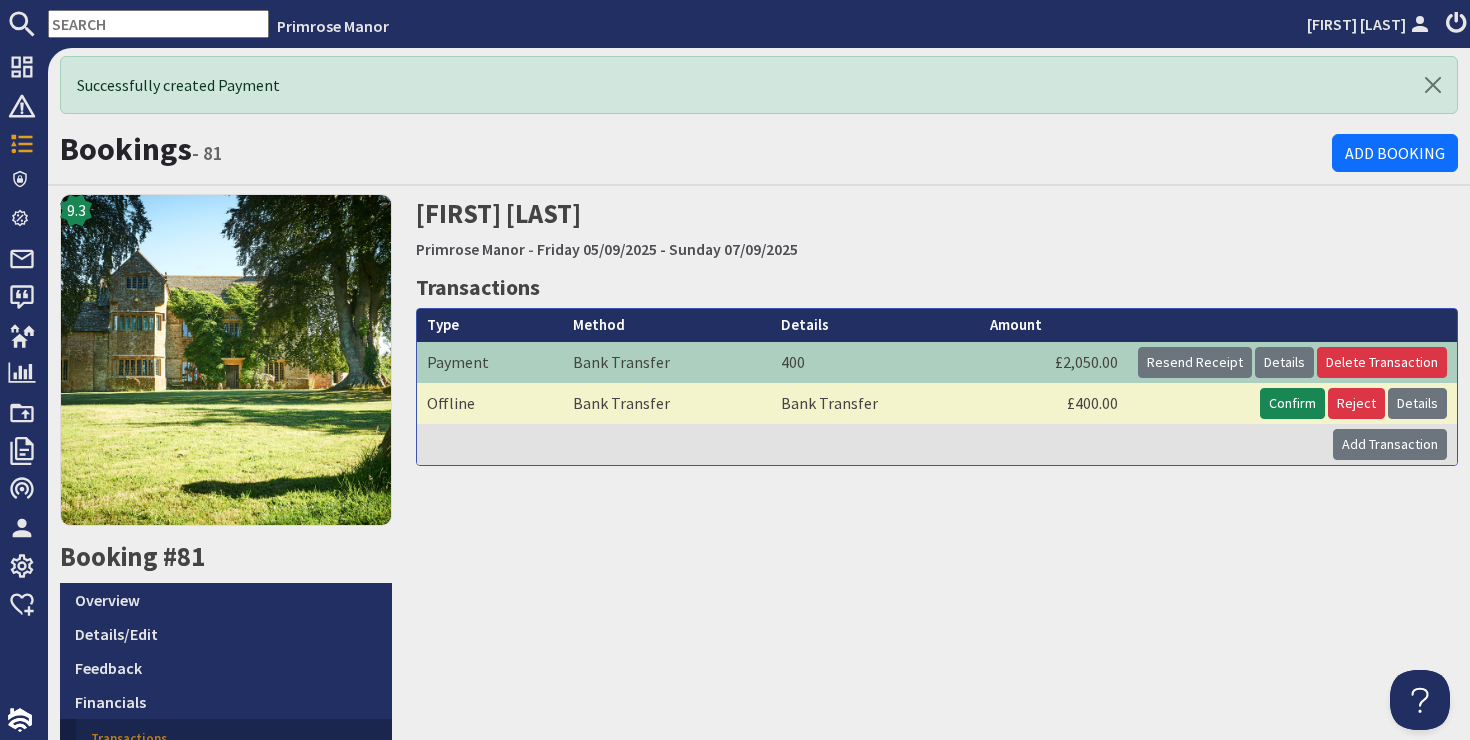 scroll, scrollTop: 0, scrollLeft: 0, axis: both 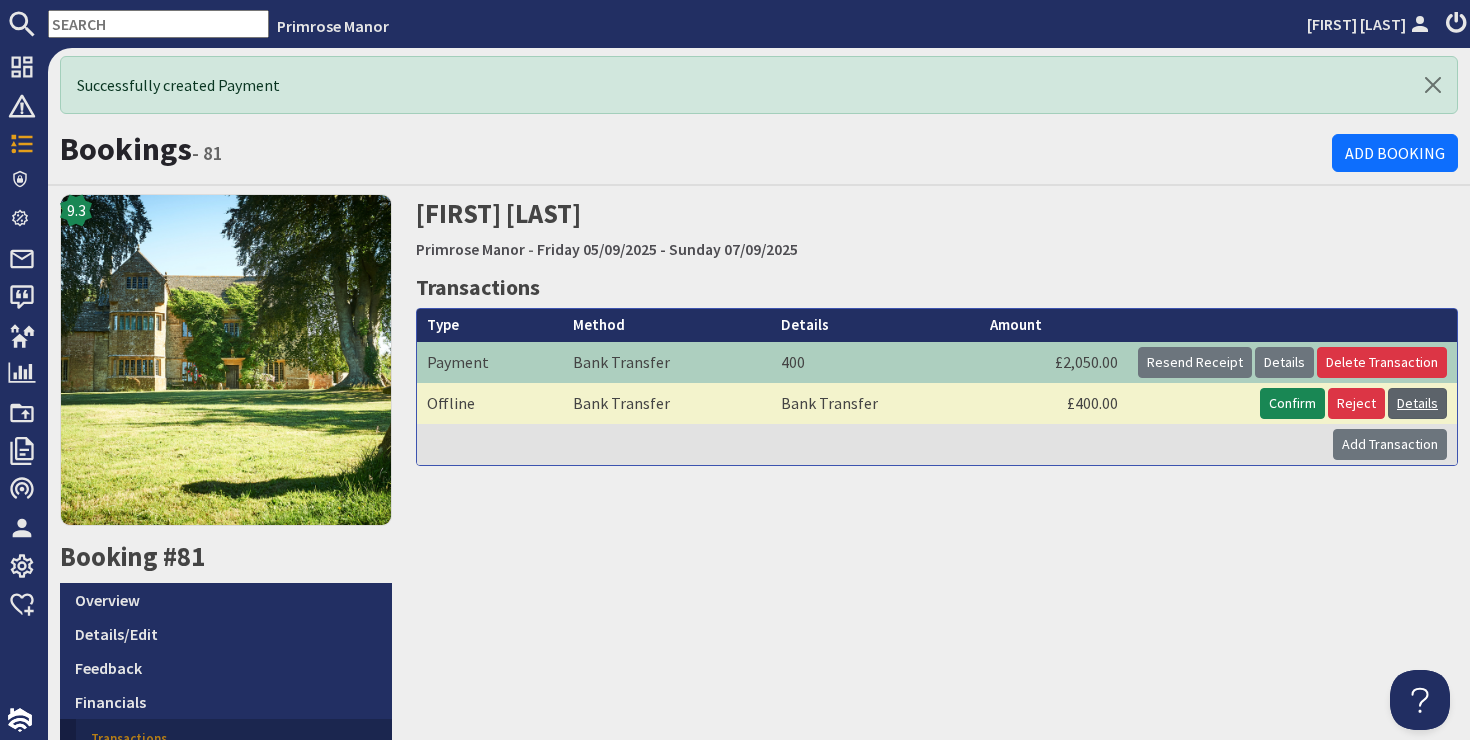 click on "Details" at bounding box center (1417, 403) 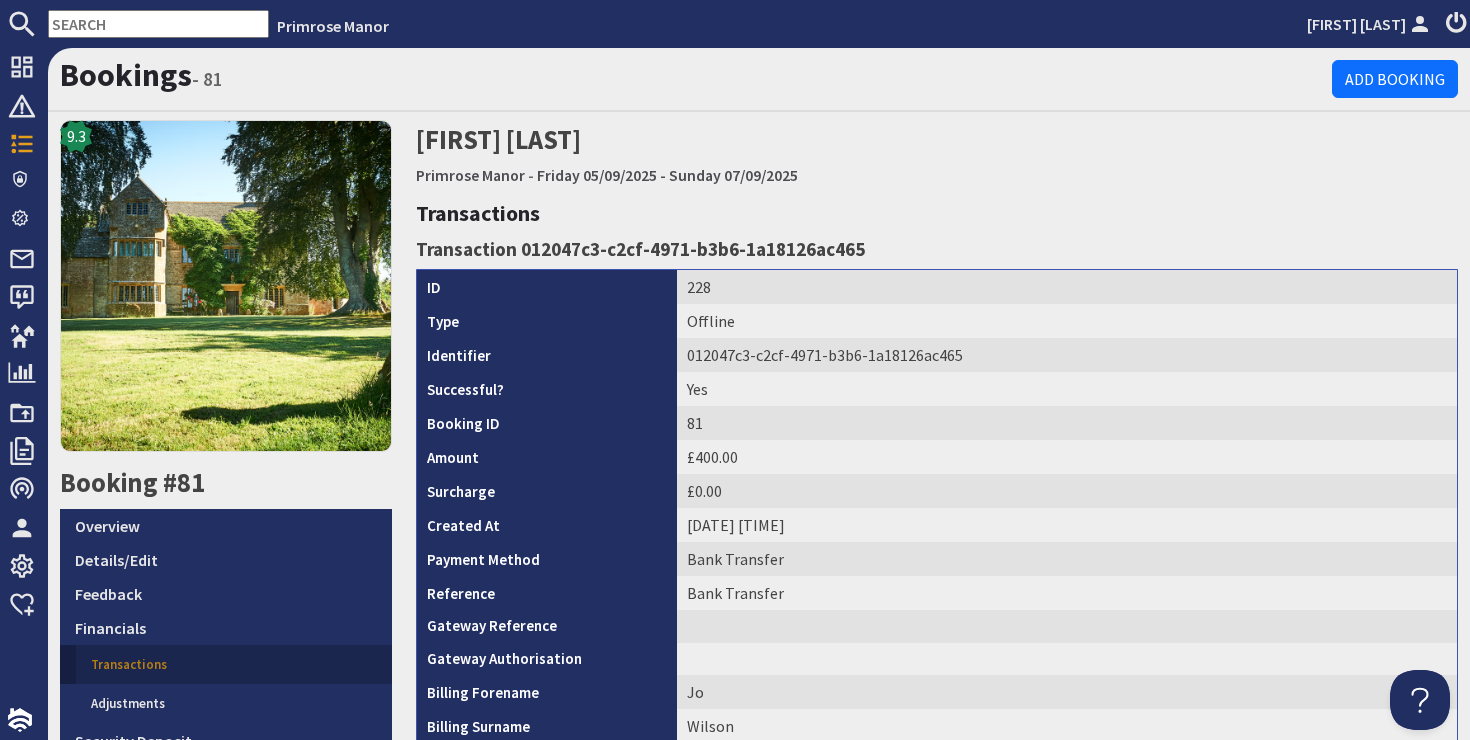scroll, scrollTop: 0, scrollLeft: 0, axis: both 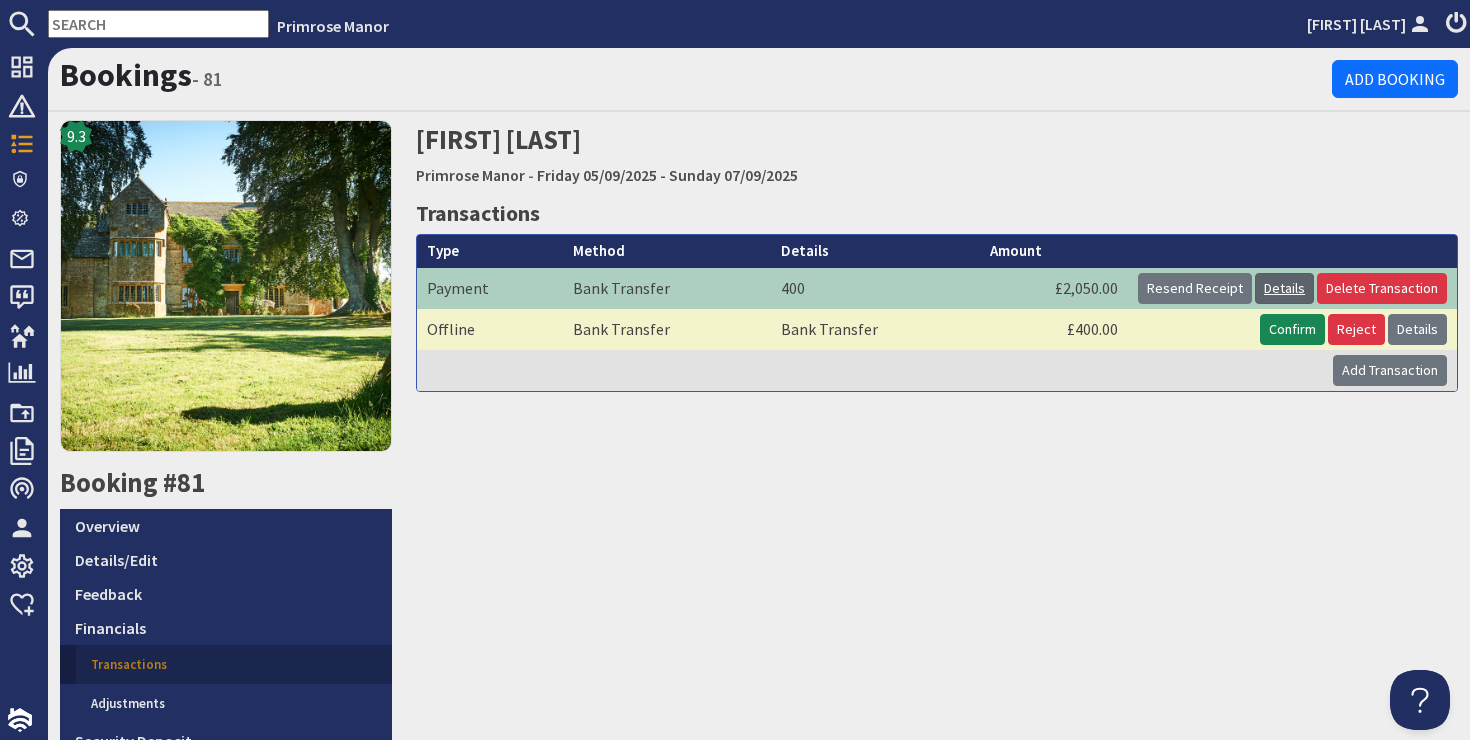 click on "Details" at bounding box center [1284, 288] 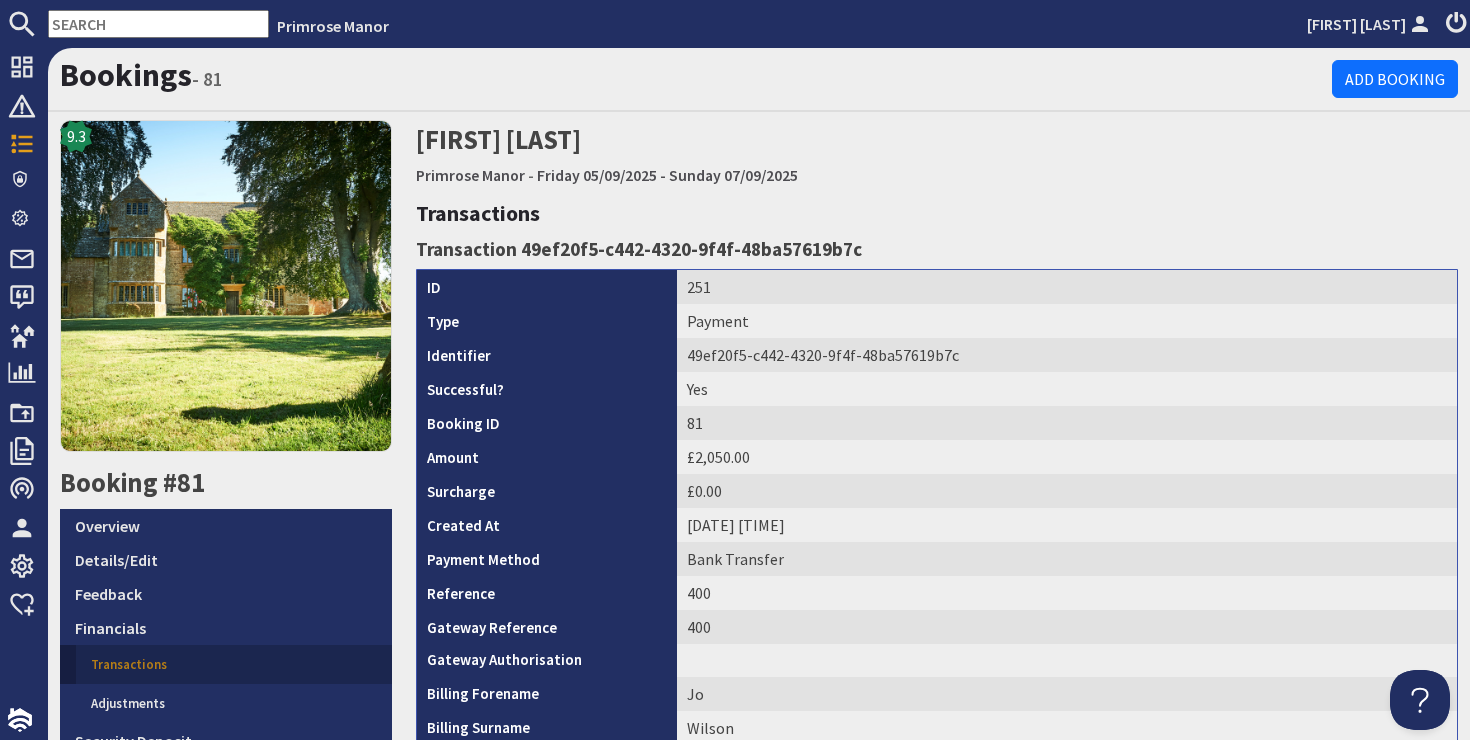 scroll, scrollTop: 0, scrollLeft: 0, axis: both 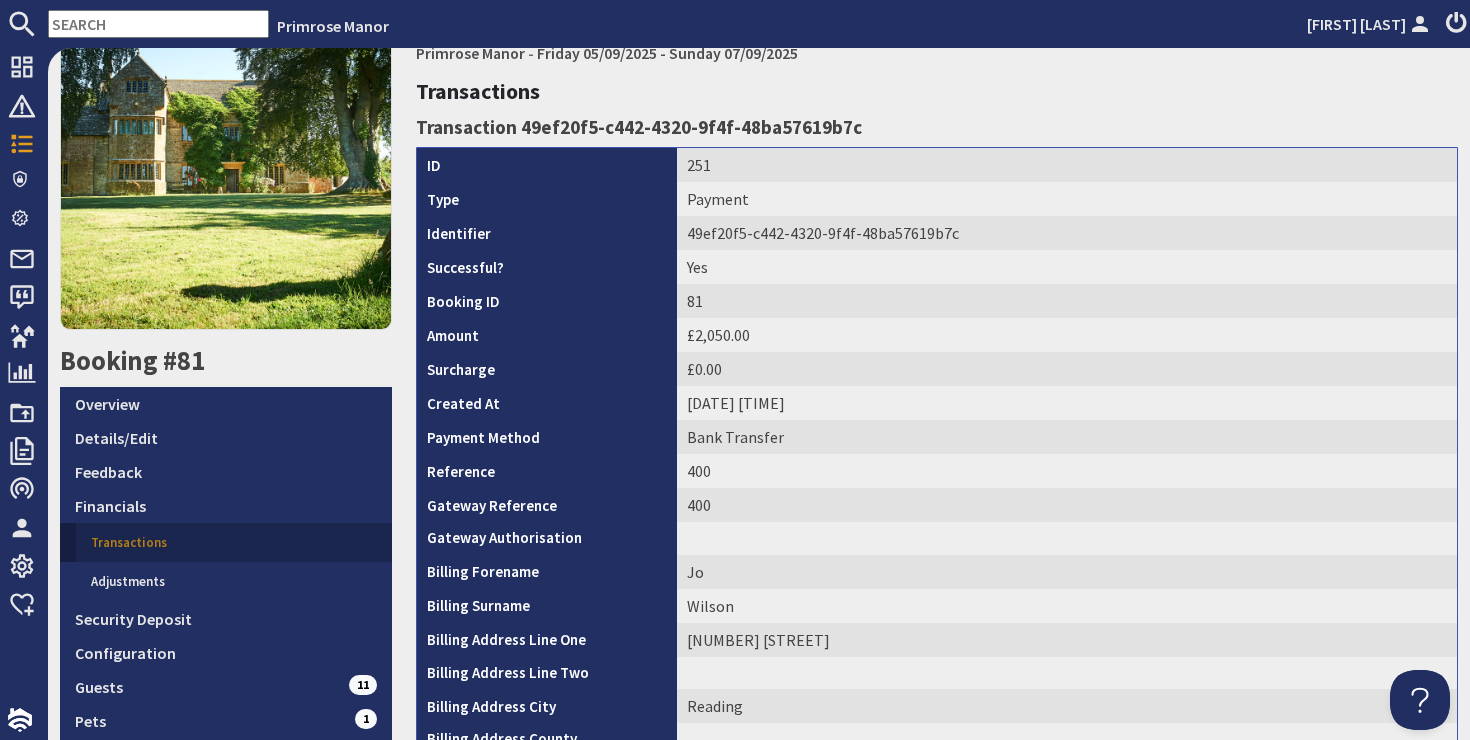 click on "400" at bounding box center [1067, 471] 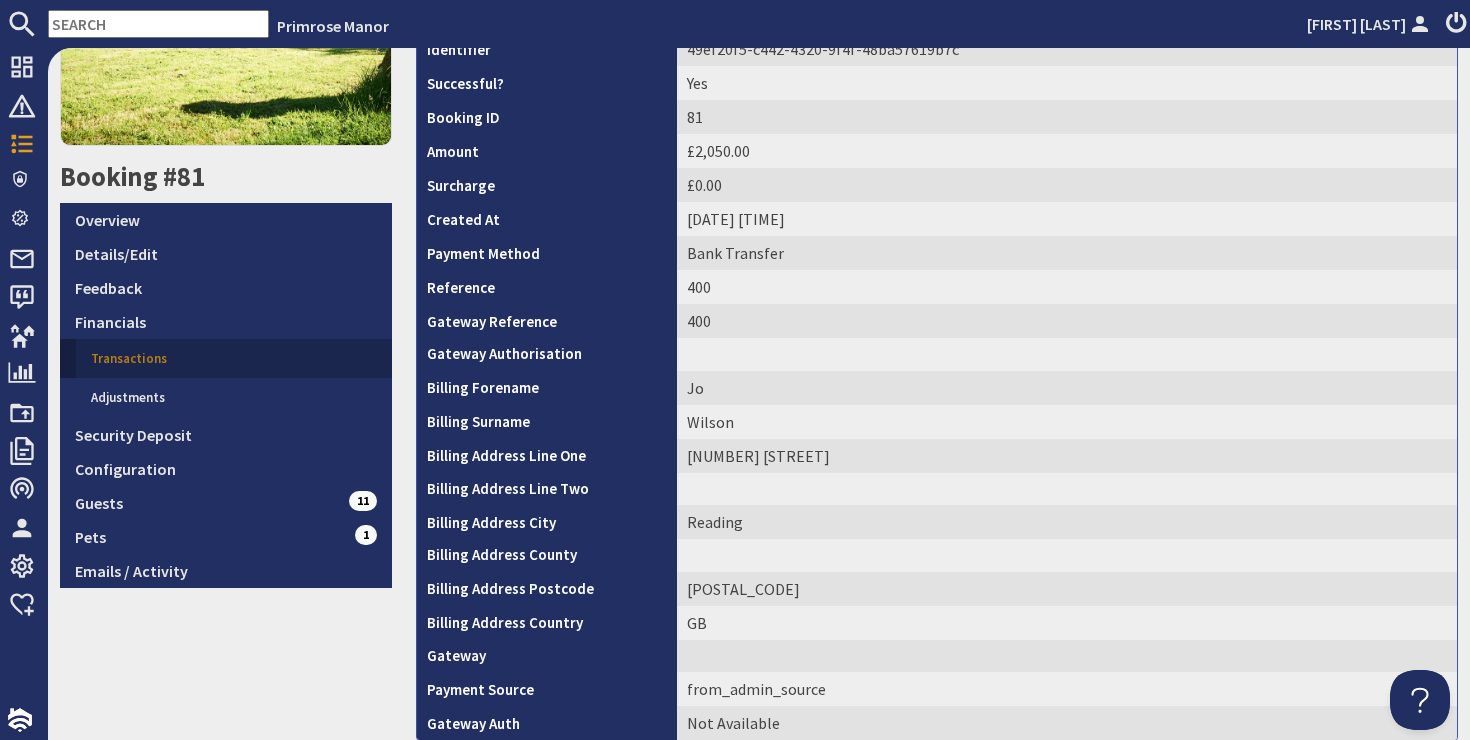 scroll, scrollTop: 441, scrollLeft: 0, axis: vertical 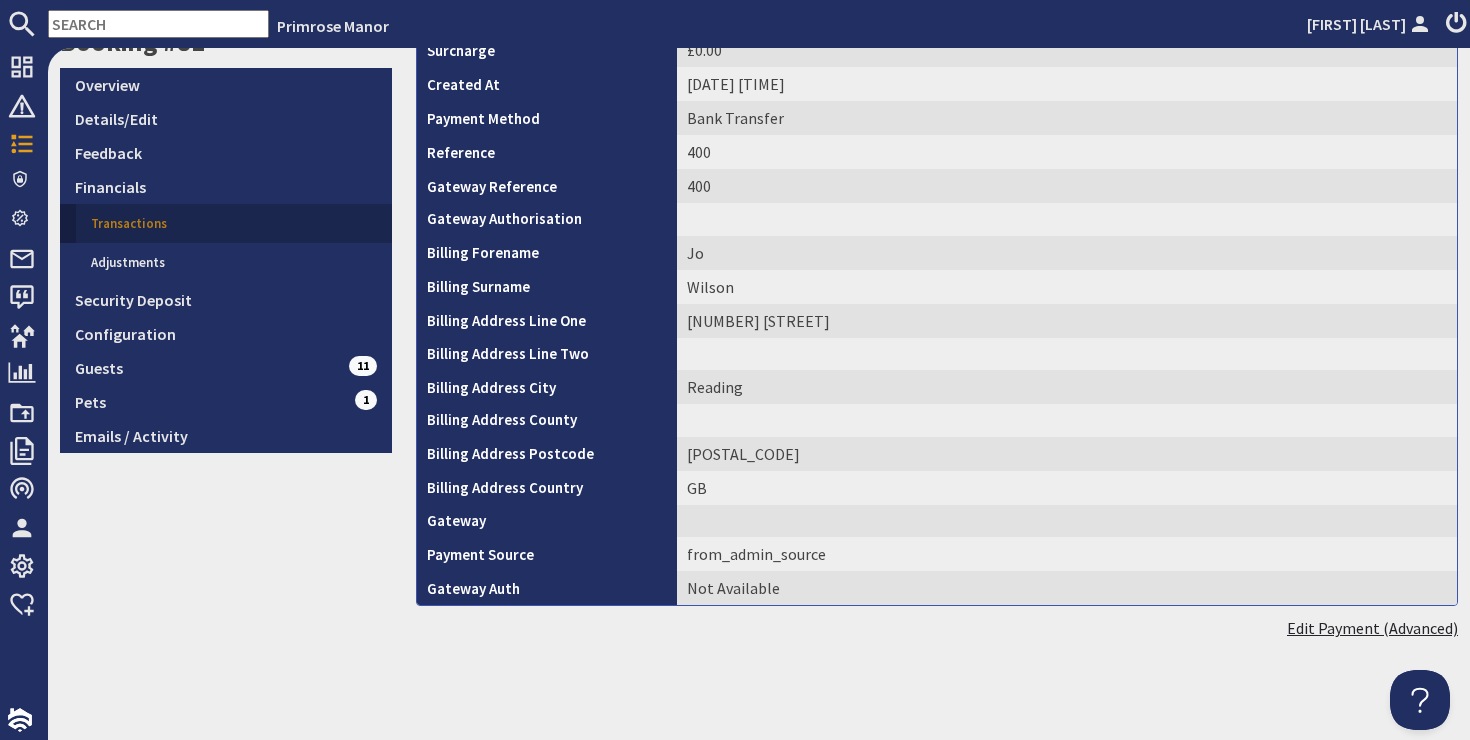 click on "Edit Payment (Advanced)" at bounding box center (1372, 628) 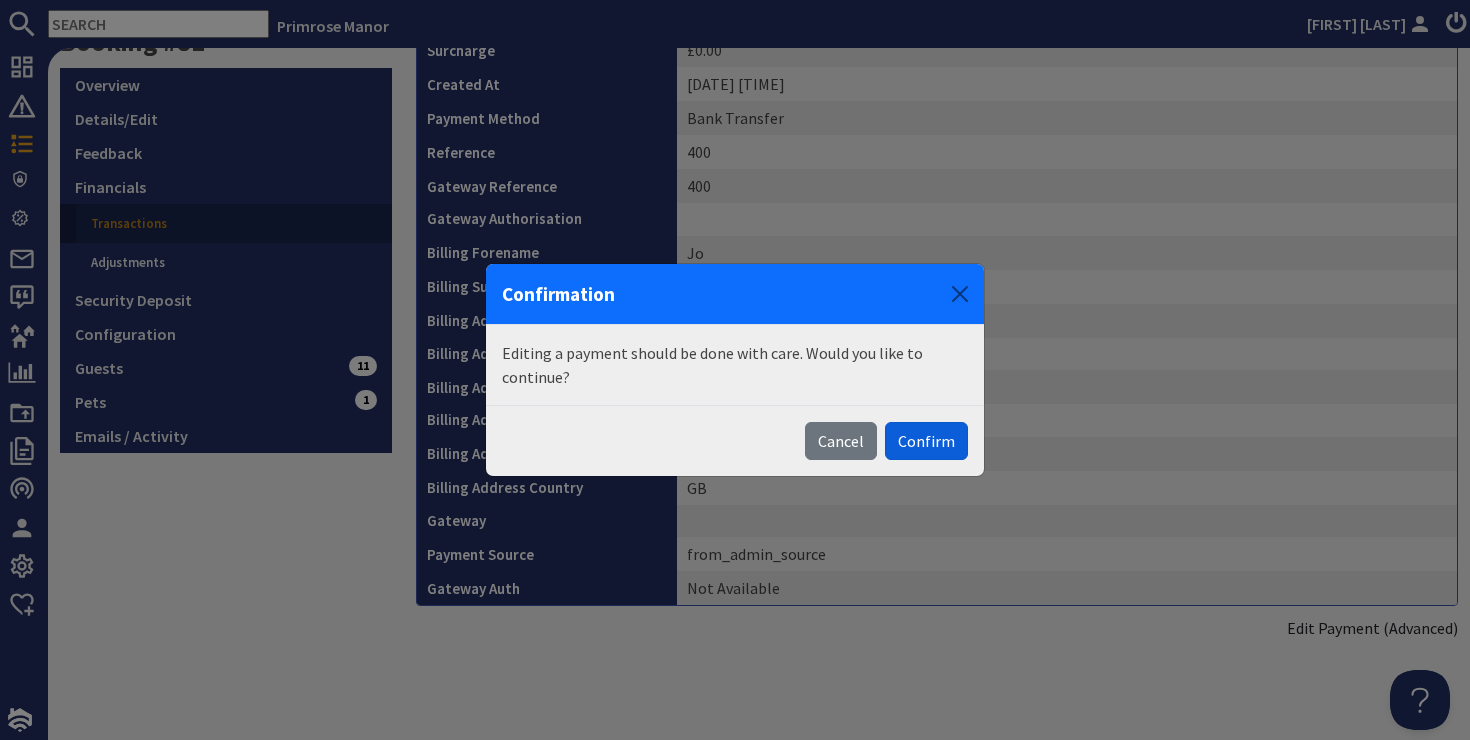 click on "Confirm" at bounding box center [926, 441] 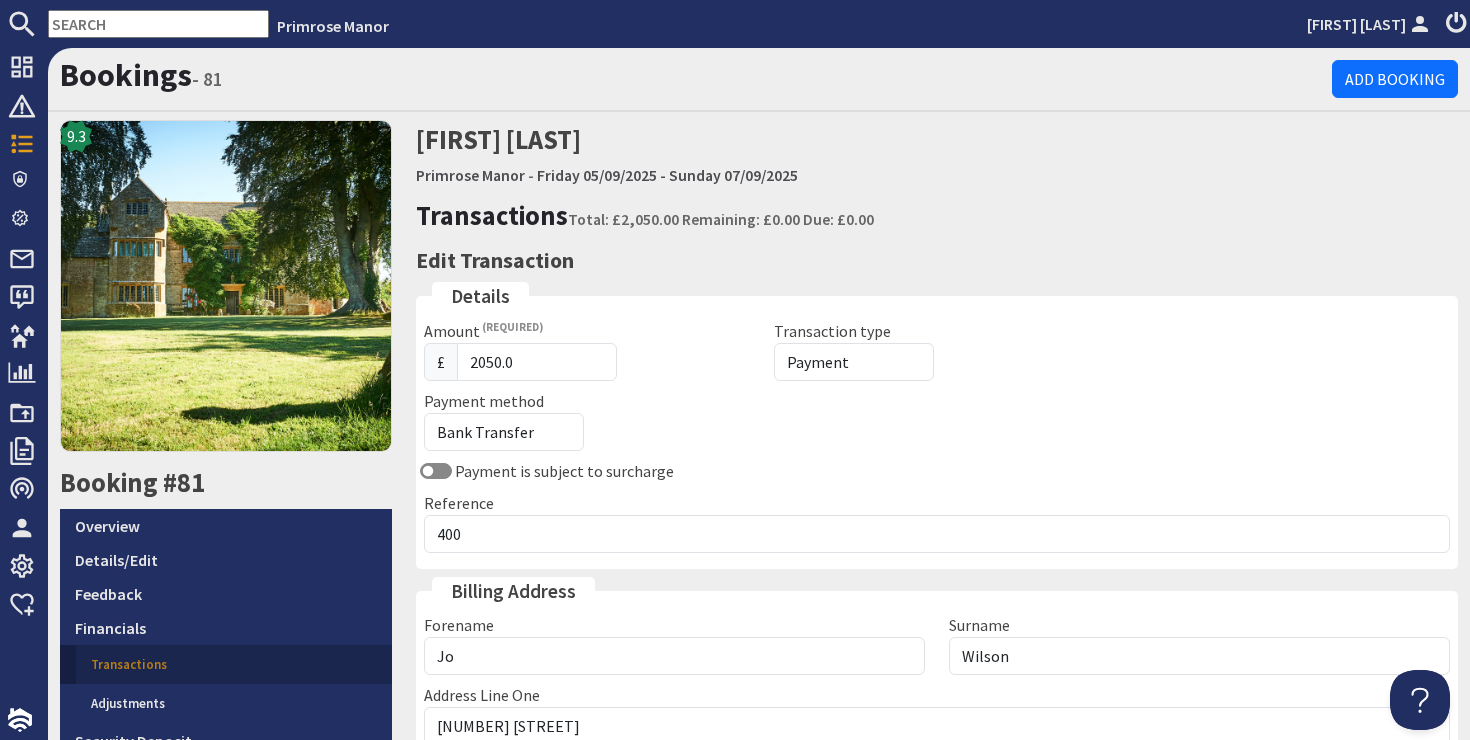 scroll, scrollTop: 0, scrollLeft: 0, axis: both 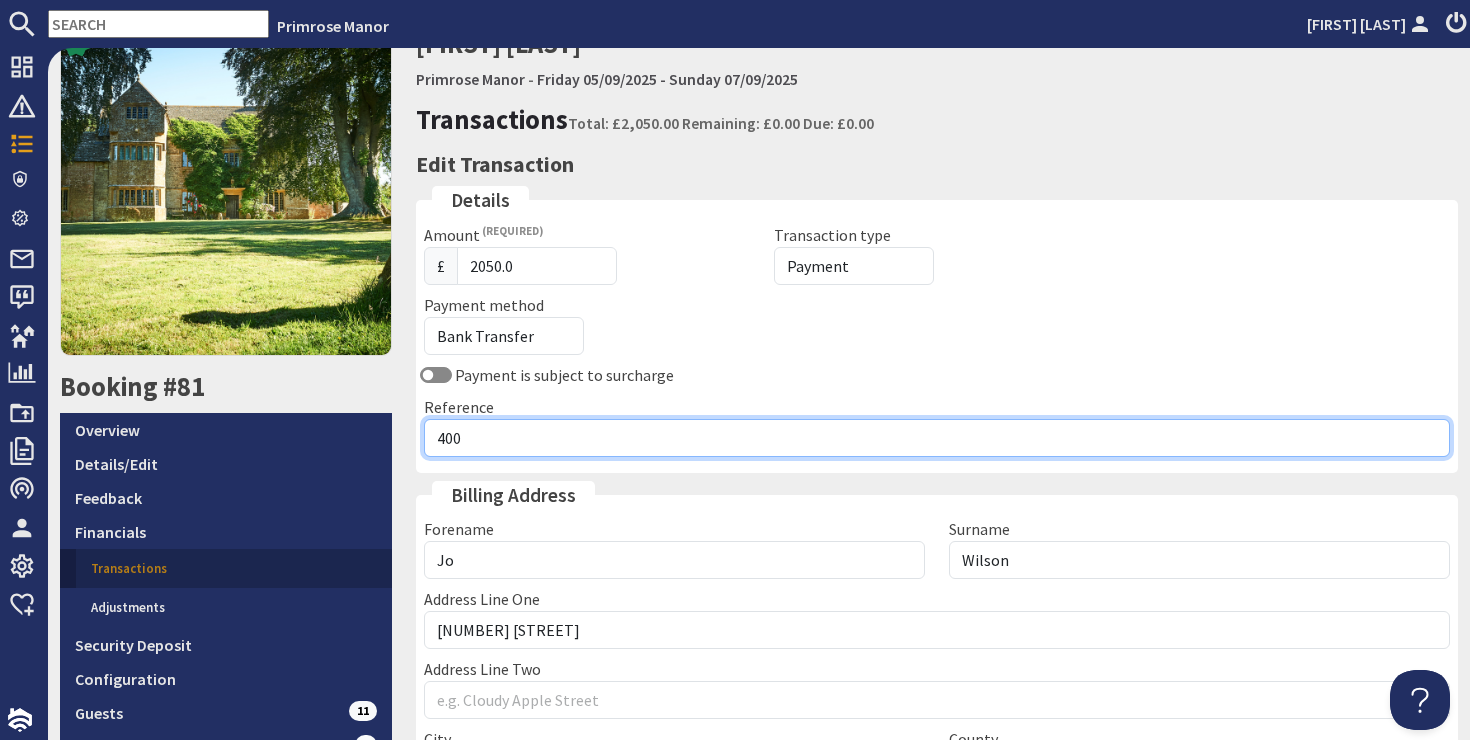 click on "400" at bounding box center [937, 438] 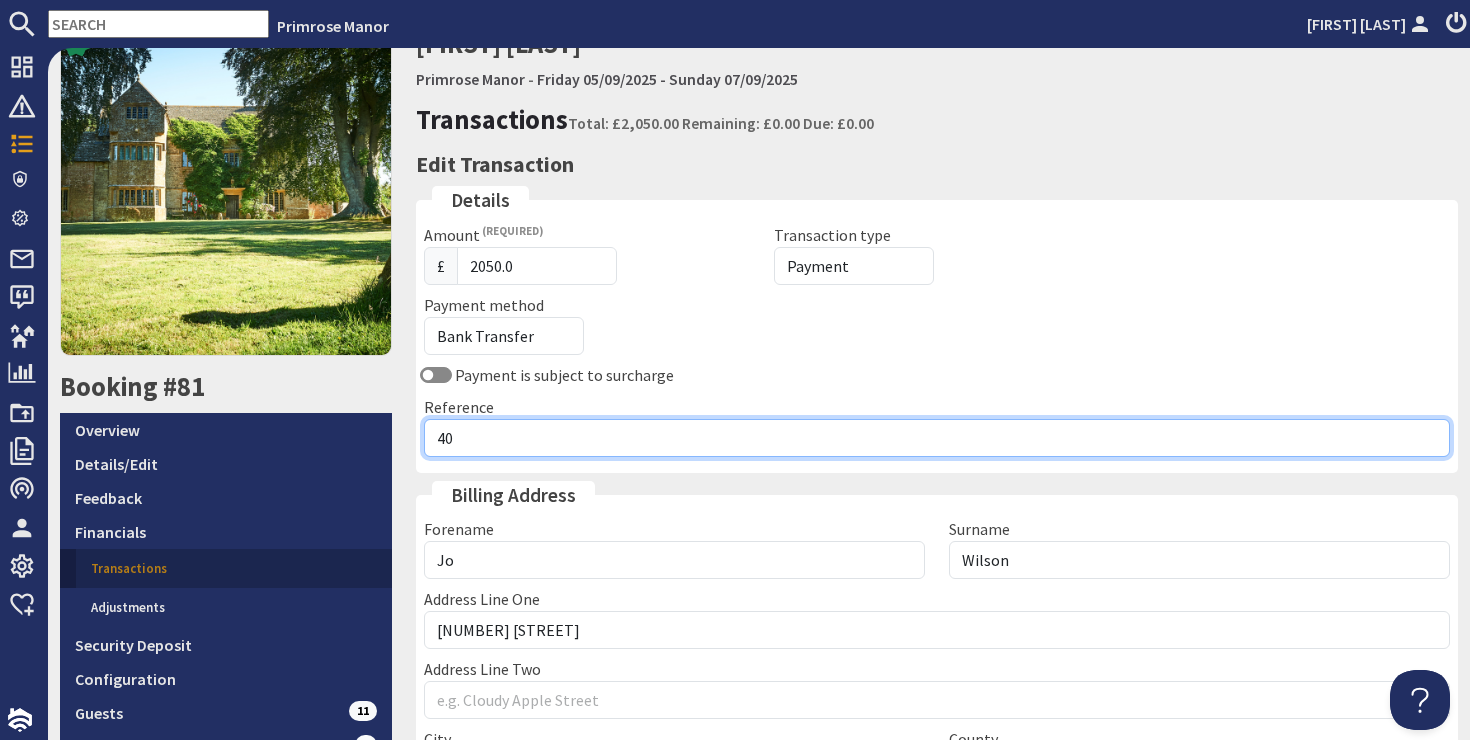 type on "4" 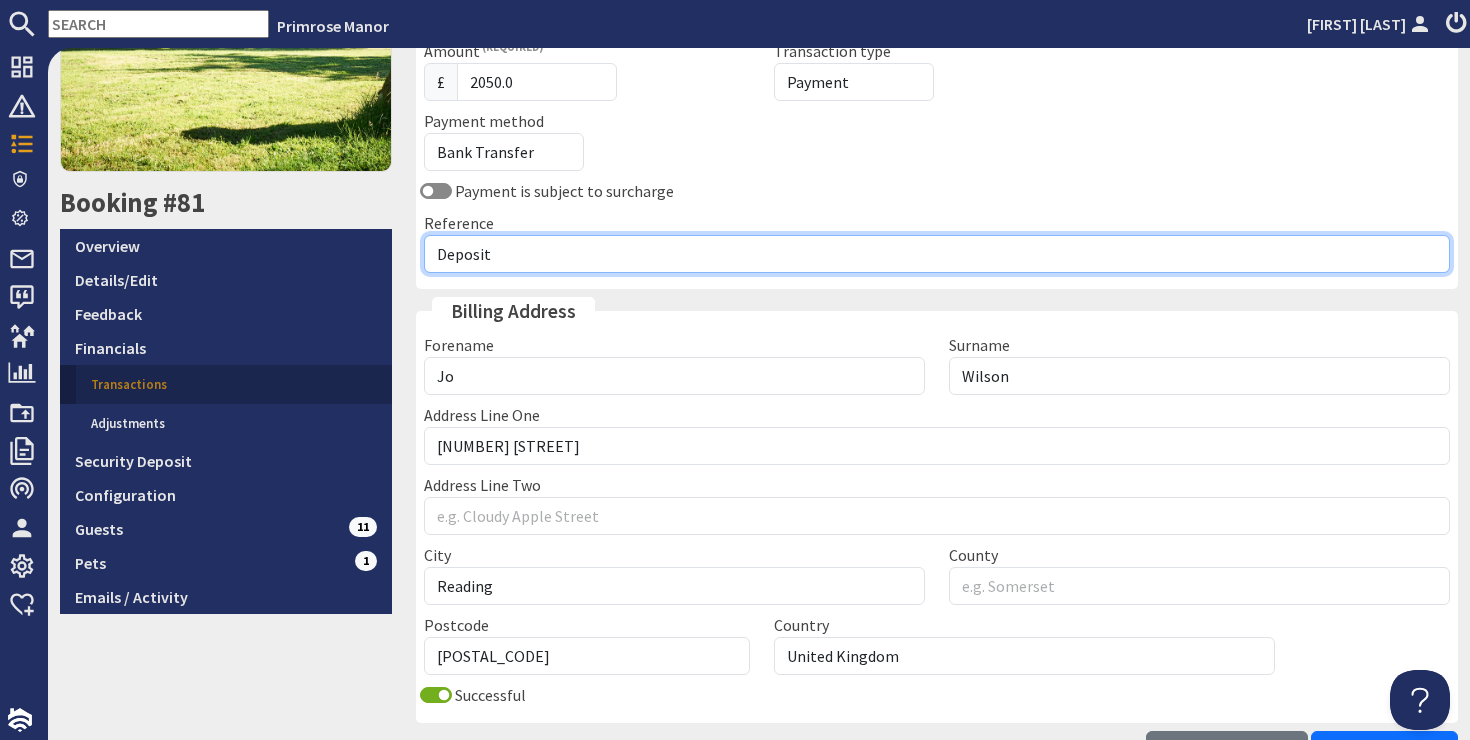 scroll, scrollTop: 281, scrollLeft: 0, axis: vertical 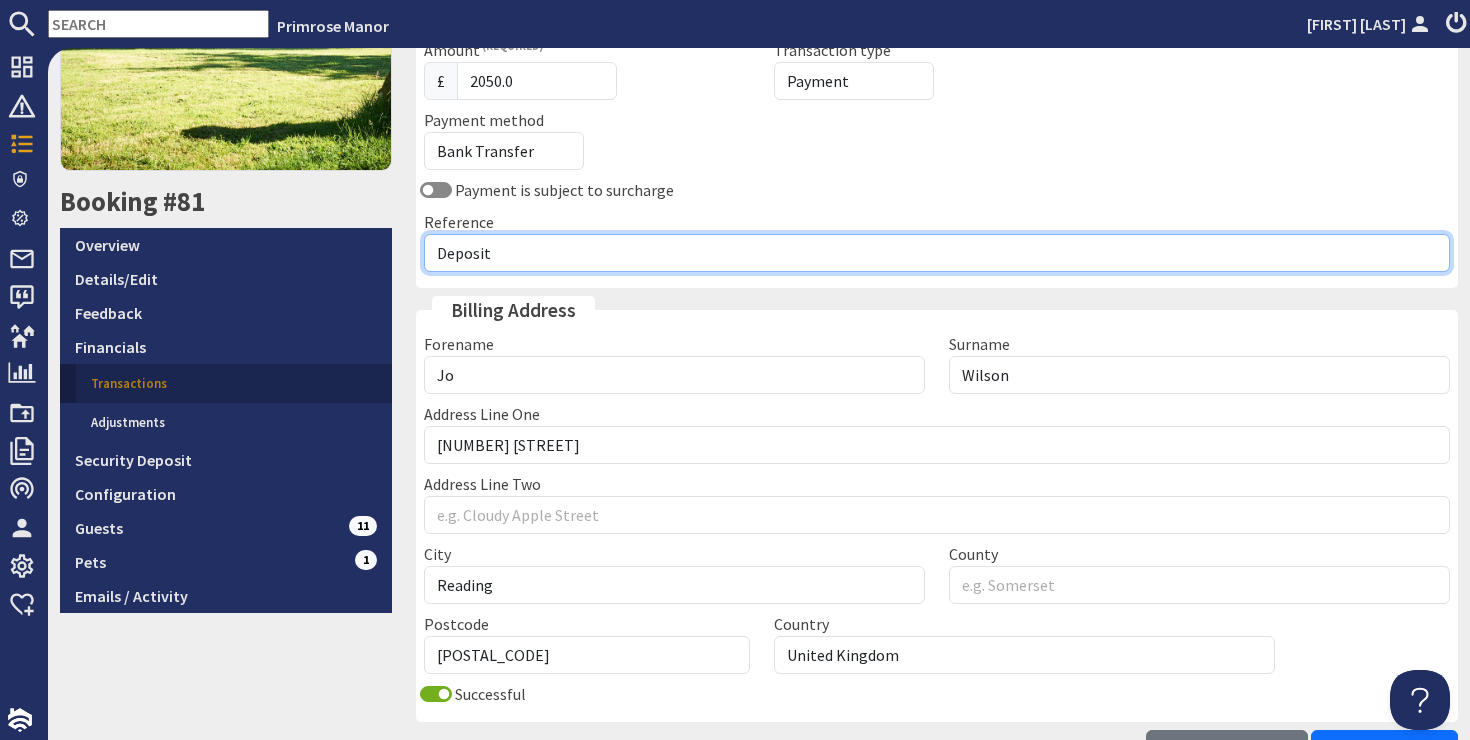 type on "Deposit" 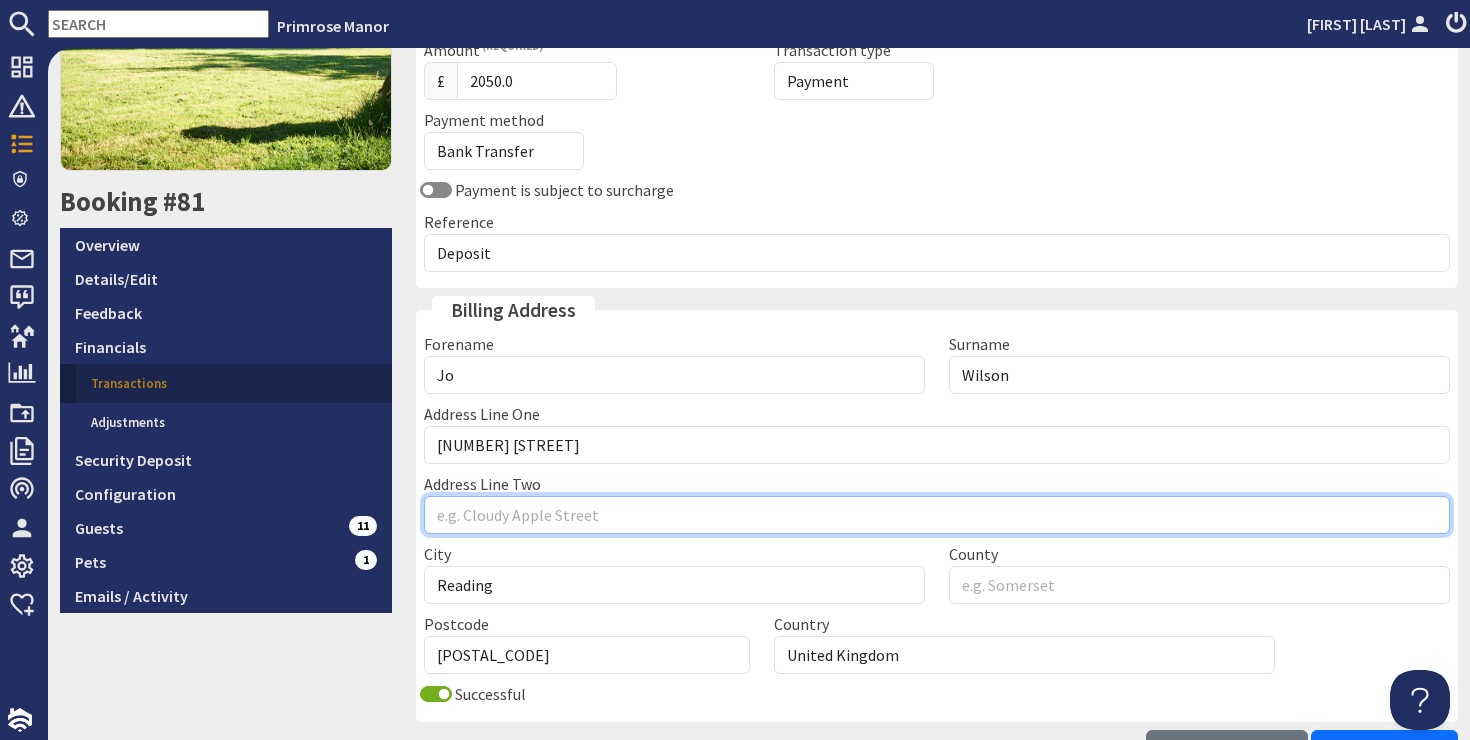 click on "Address Line Two" at bounding box center (937, 515) 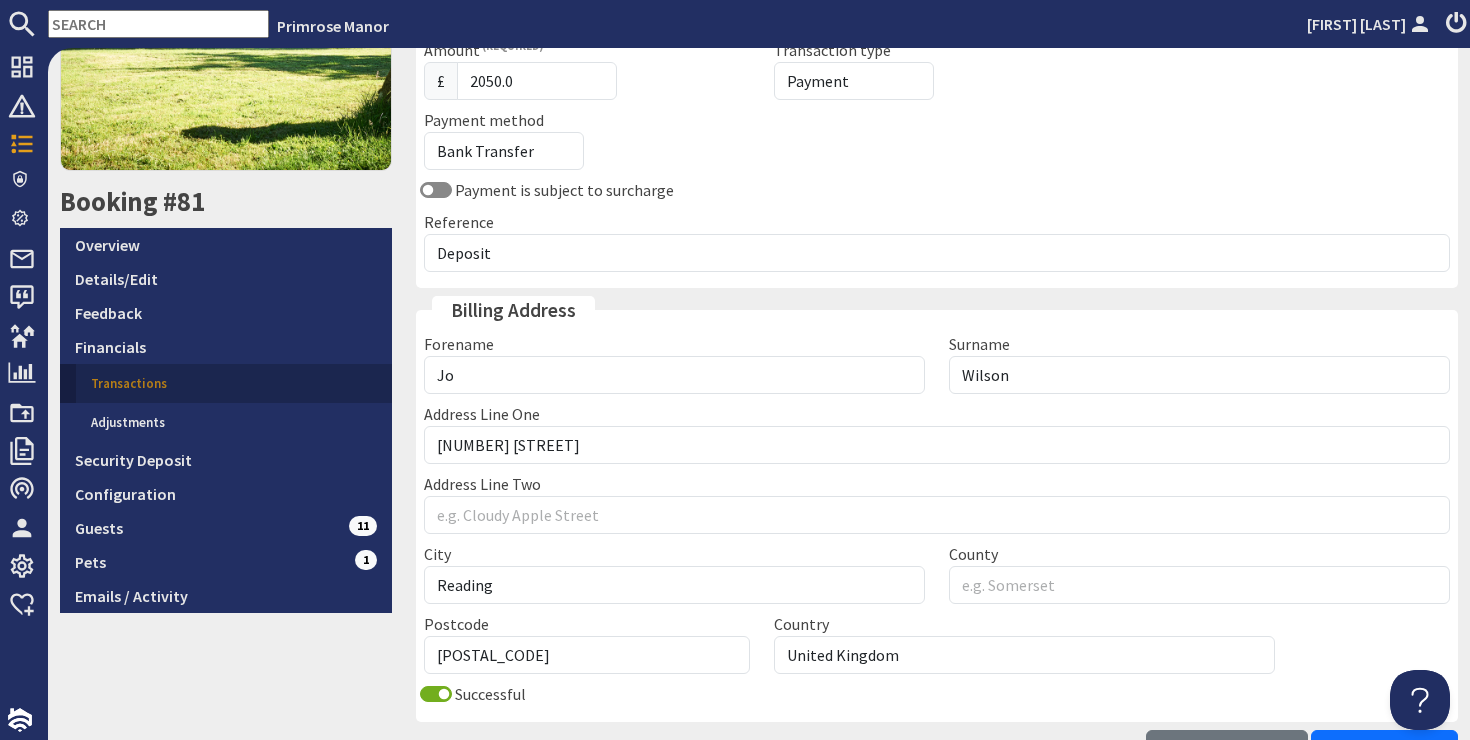click on "Reference Deposit" at bounding box center [937, 241] 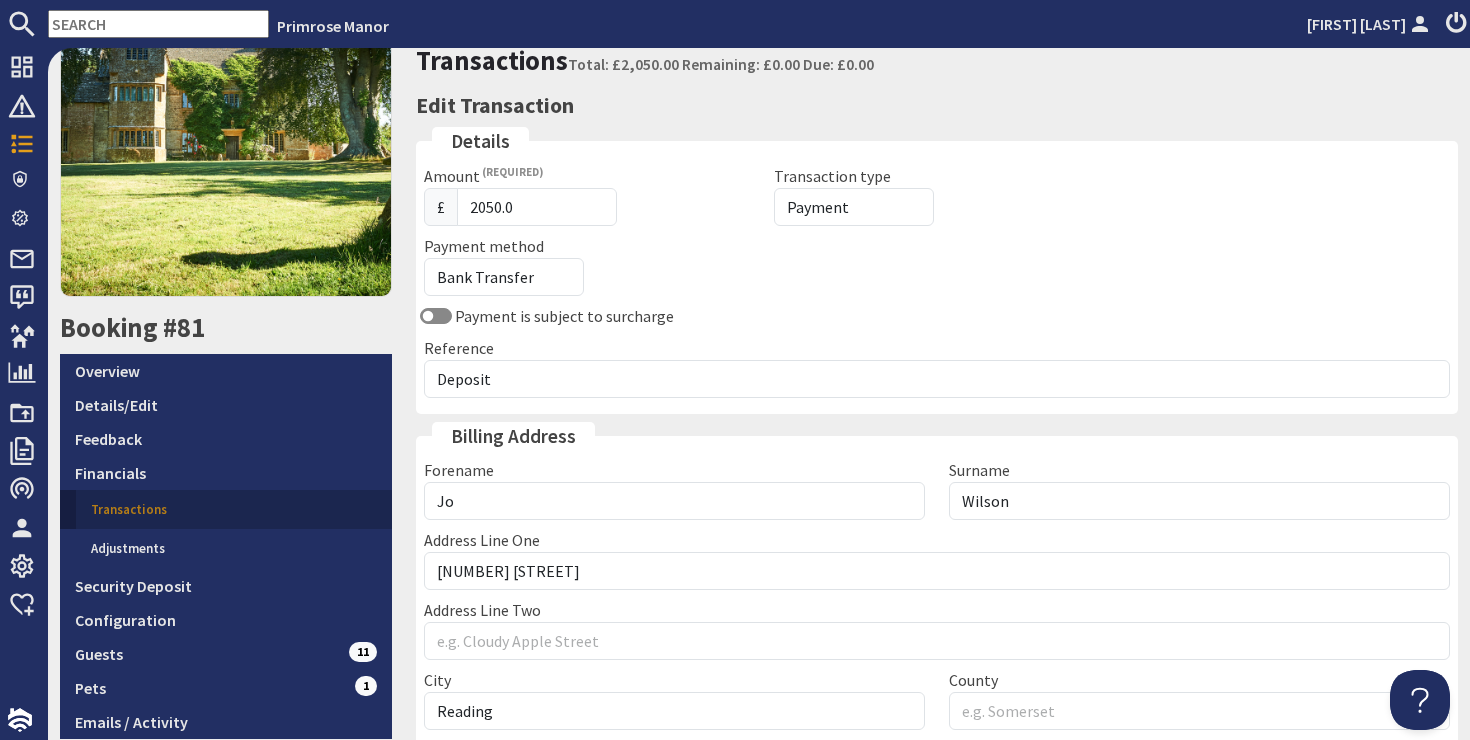scroll, scrollTop: 153, scrollLeft: 0, axis: vertical 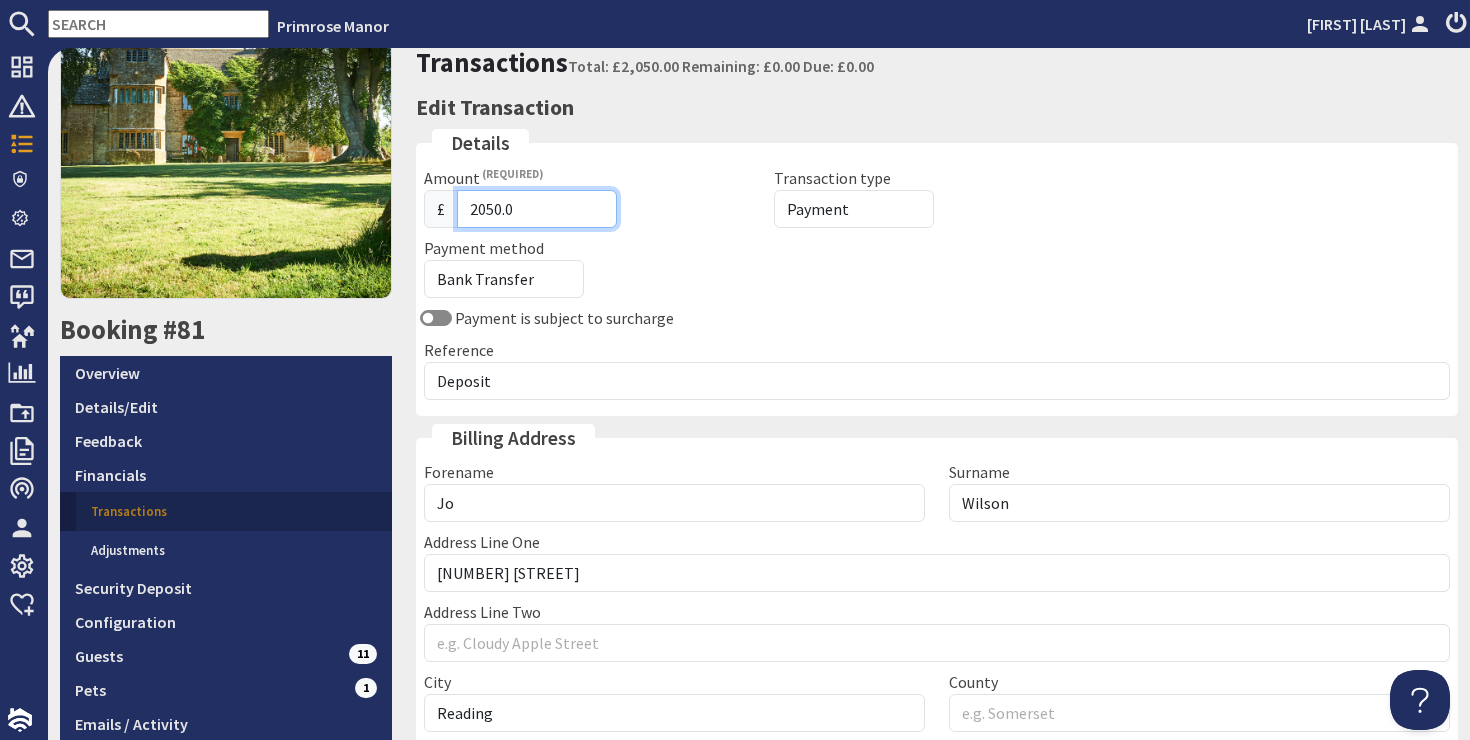 click on "2050.0" at bounding box center (537, 209) 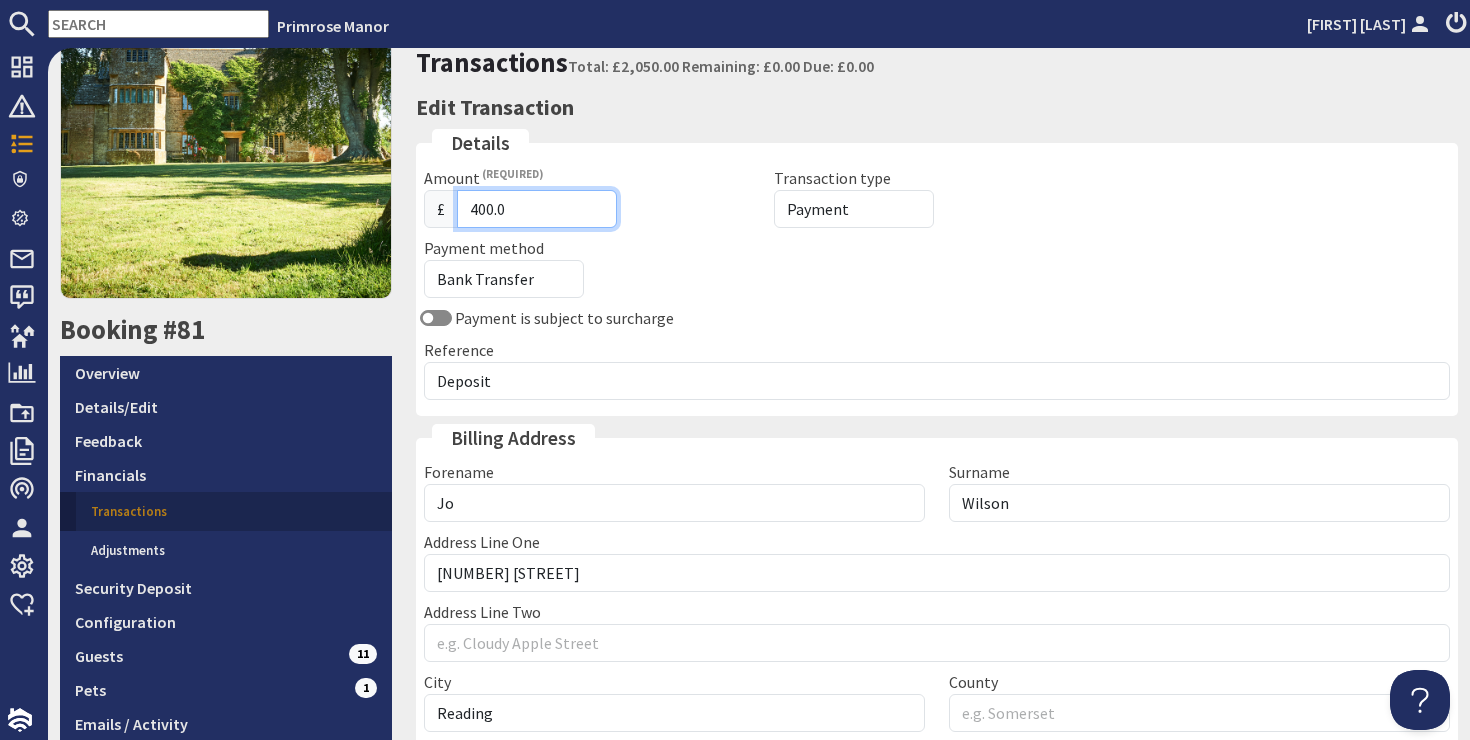 type on "400.0" 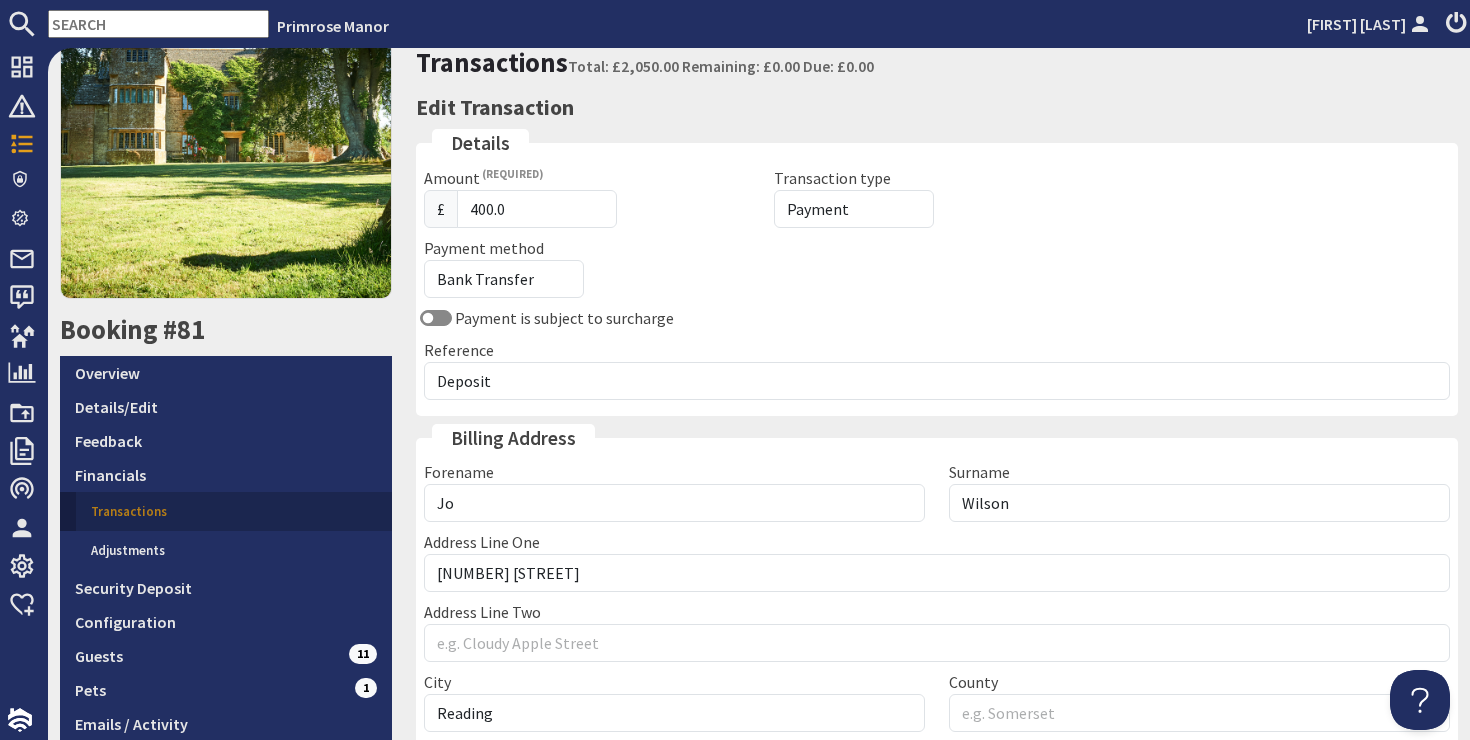 click on "Payment method
Other
Cash
Bank Transfer
Offline Card
Cheque
Online External" at bounding box center (674, 267) 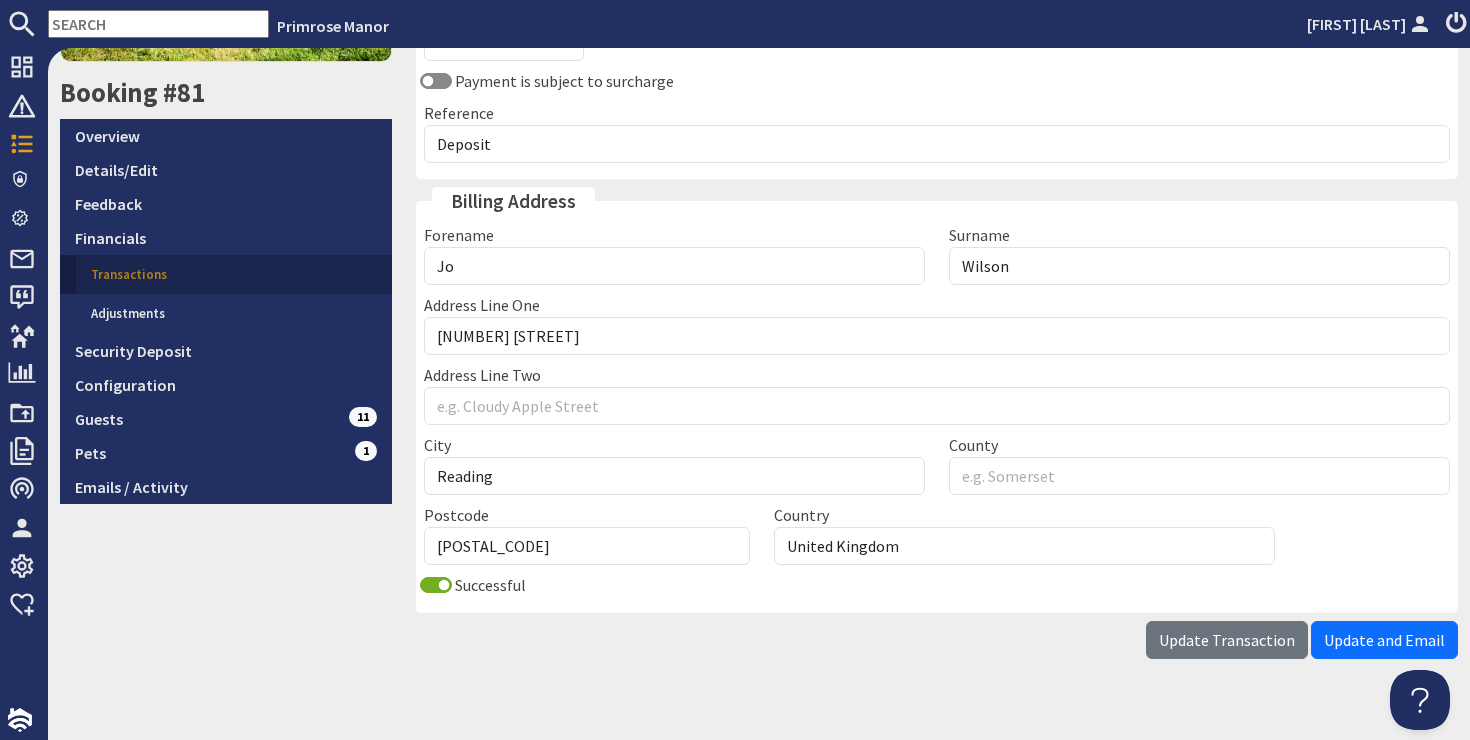 scroll, scrollTop: 419, scrollLeft: 0, axis: vertical 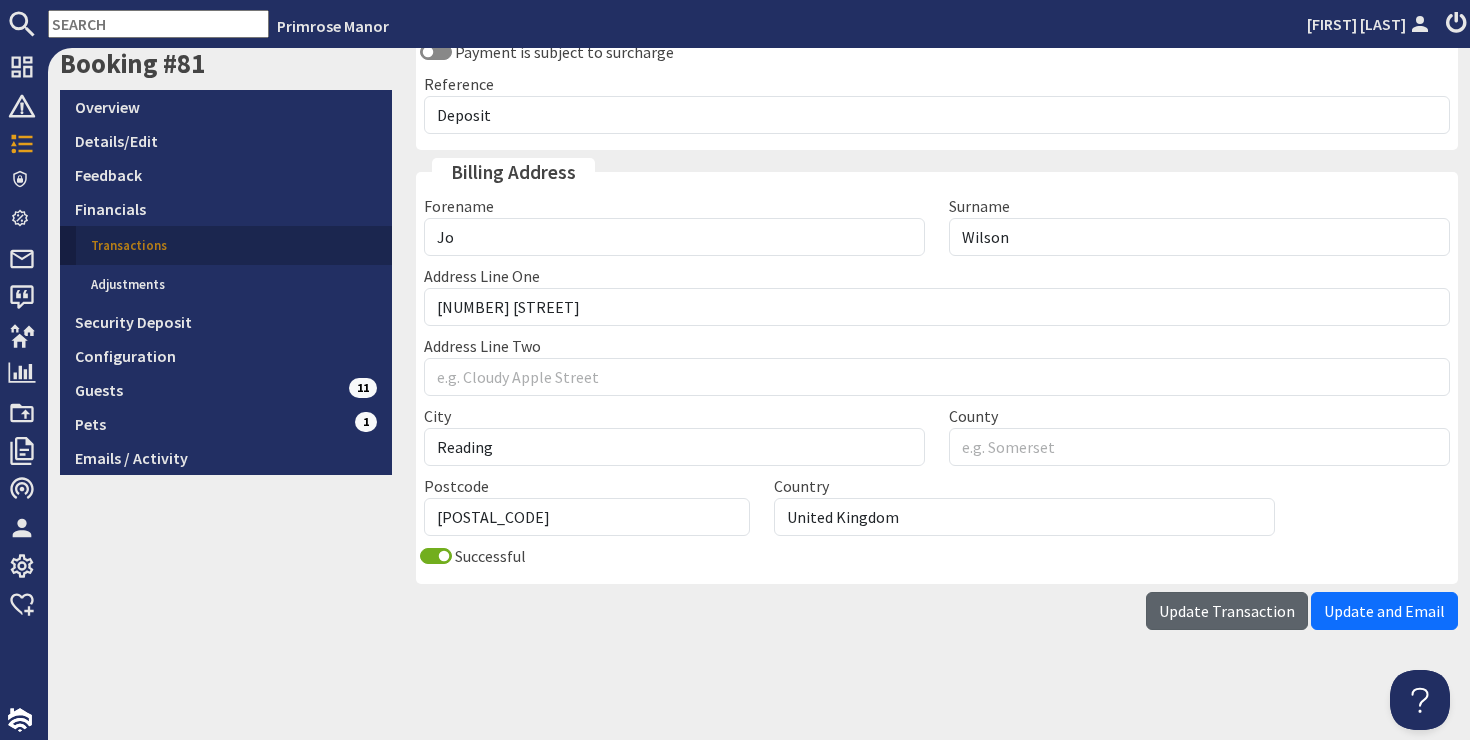 click on "Update Transaction" at bounding box center [1227, 611] 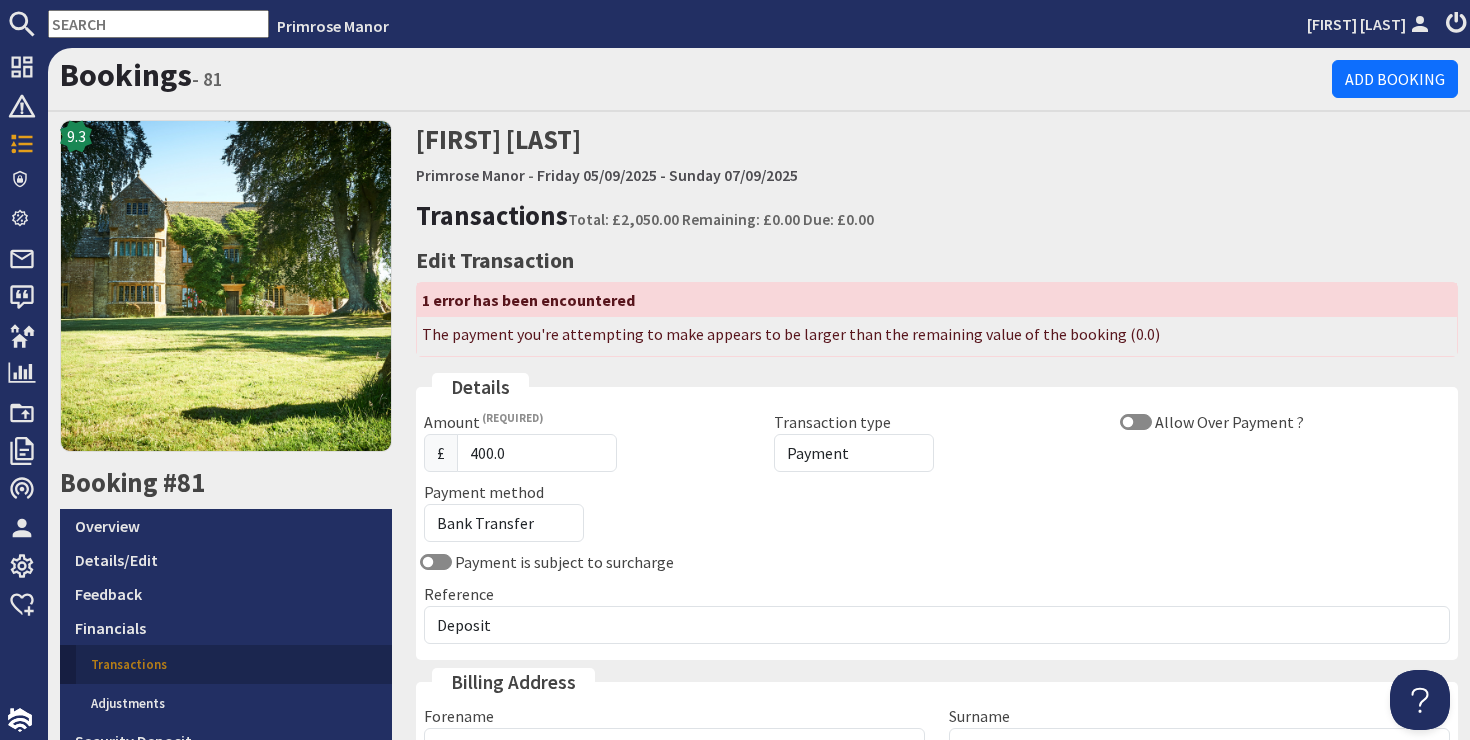 scroll, scrollTop: 0, scrollLeft: 0, axis: both 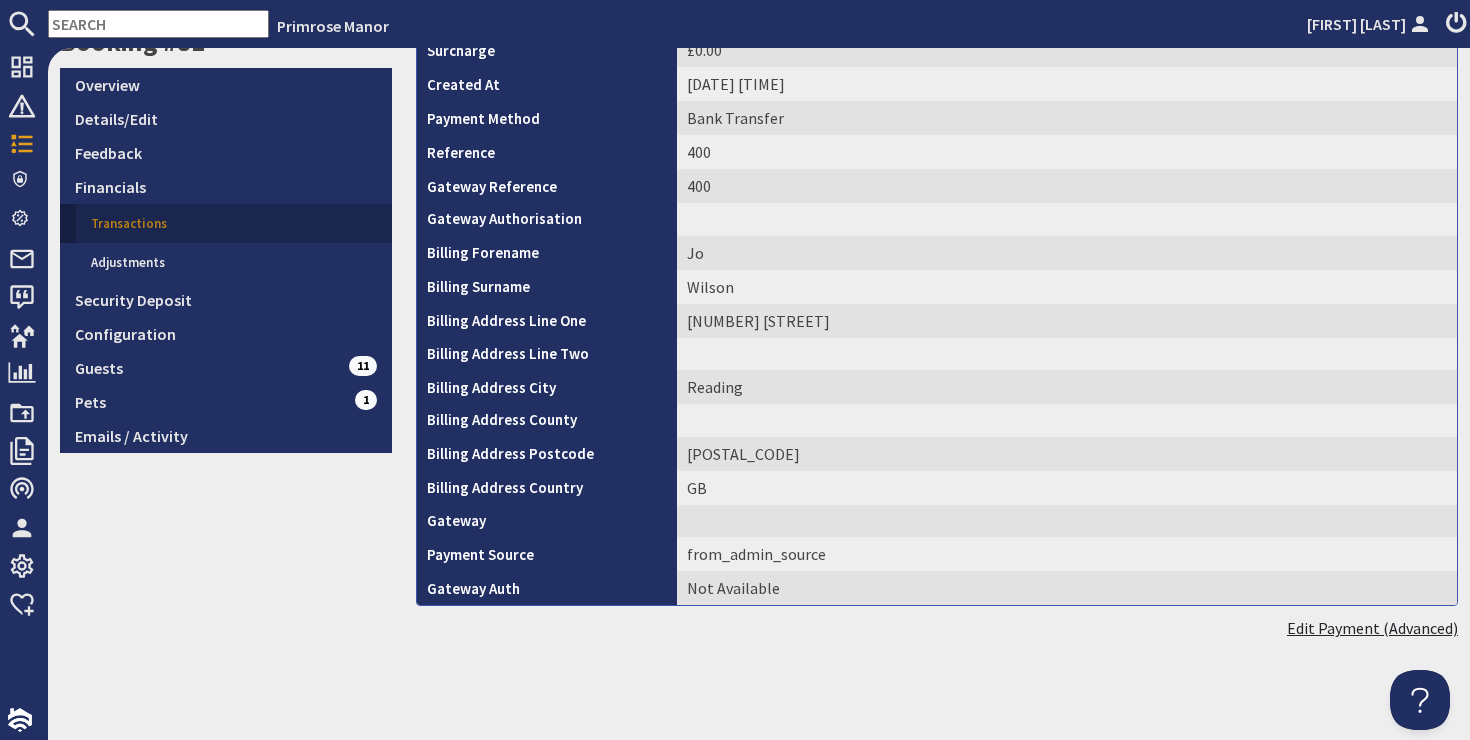 click on "Edit Payment (Advanced)" at bounding box center [1372, 628] 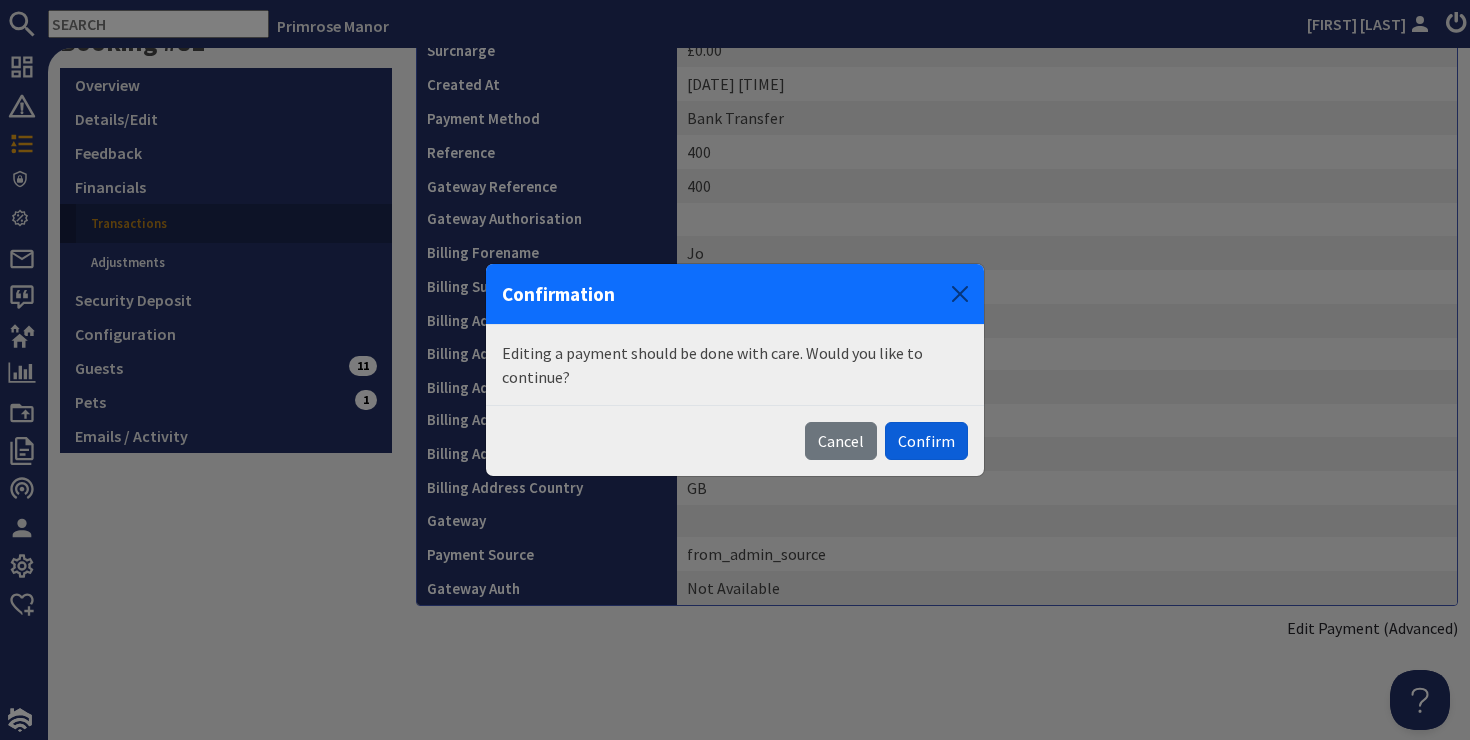 click on "Confirm" at bounding box center (926, 441) 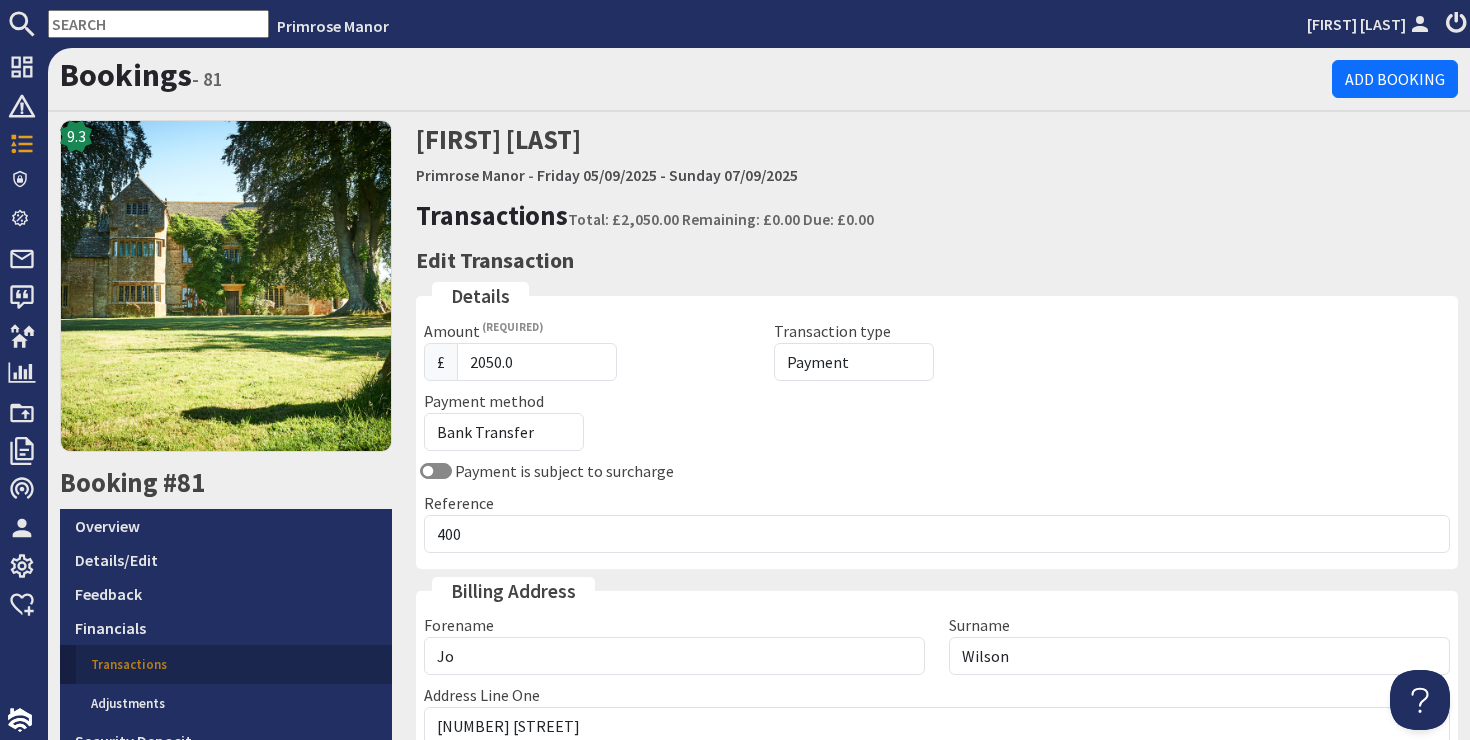 scroll, scrollTop: 0, scrollLeft: 0, axis: both 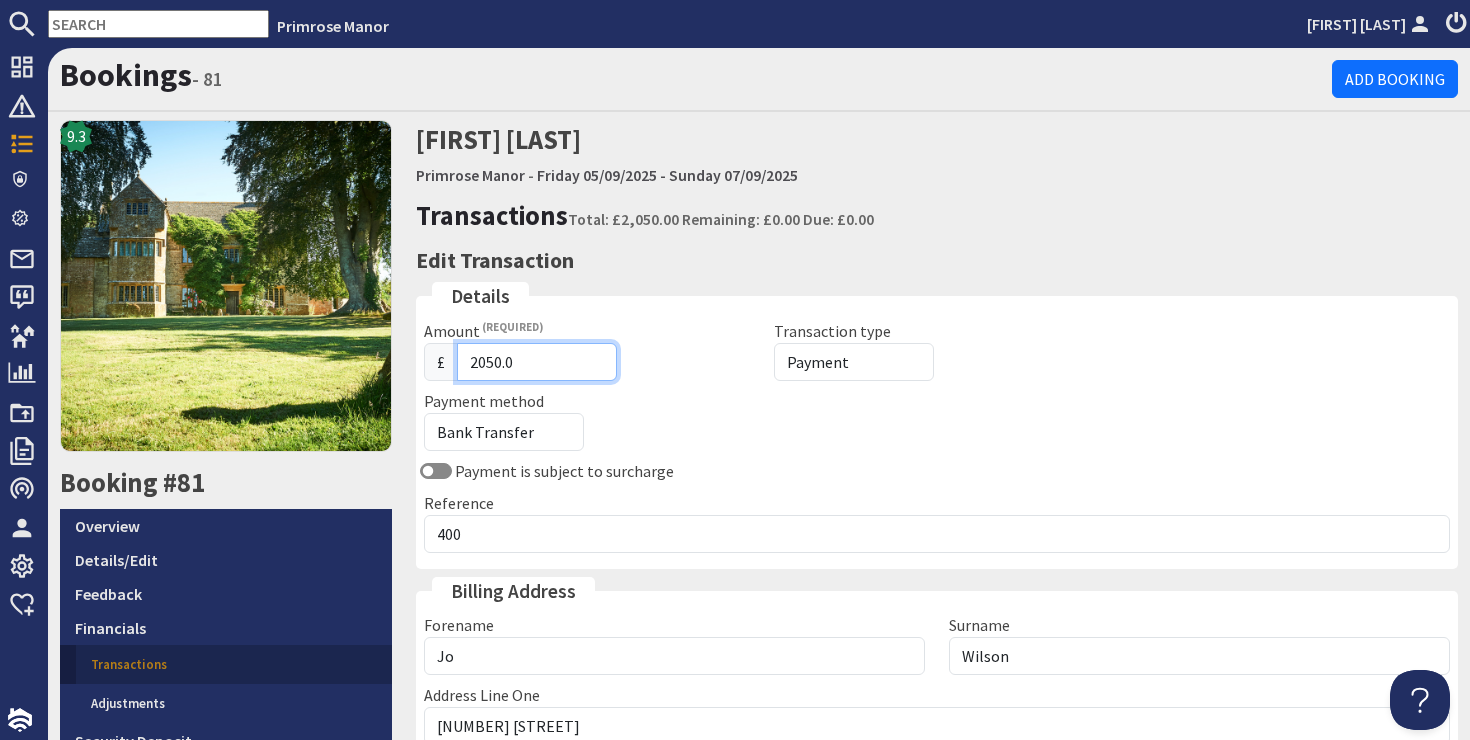 click on "2050.0" at bounding box center (537, 362) 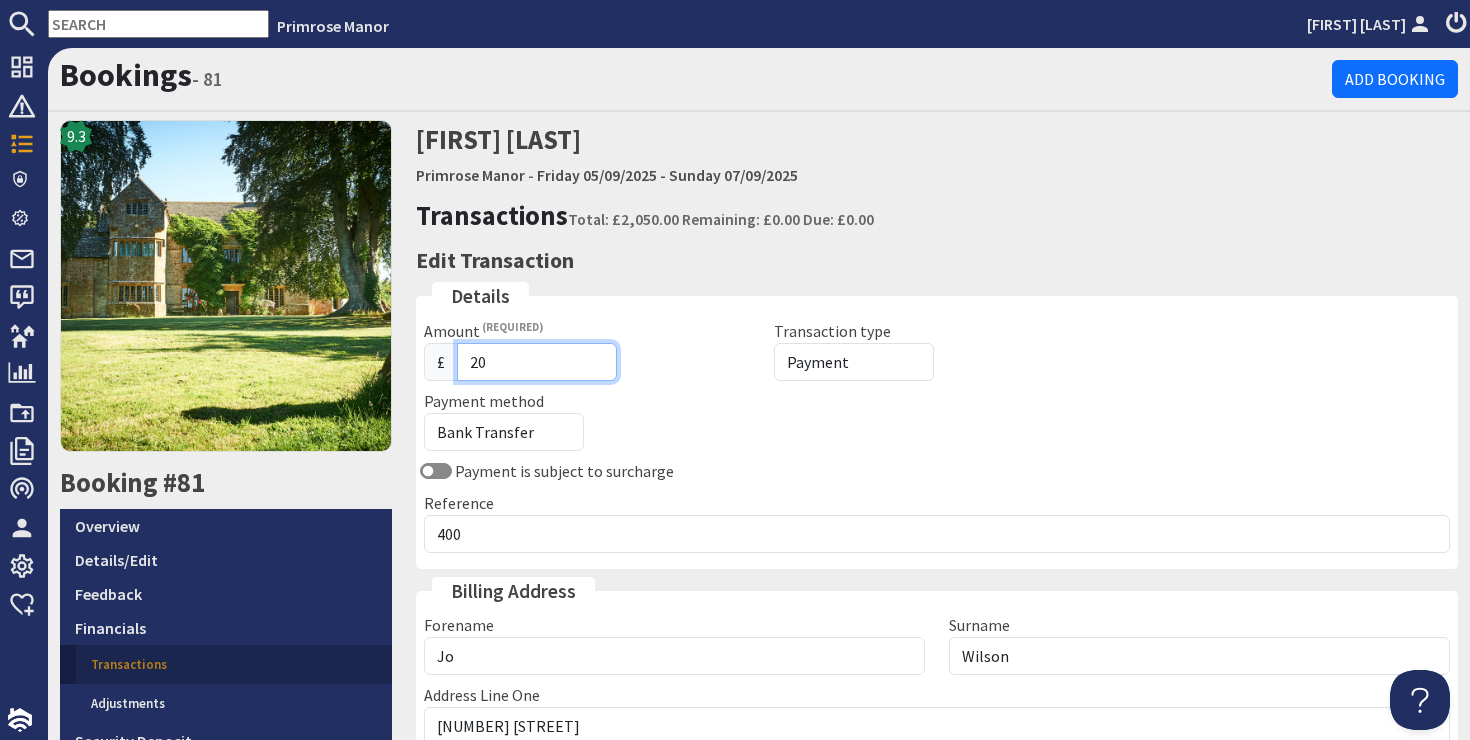 type on "2" 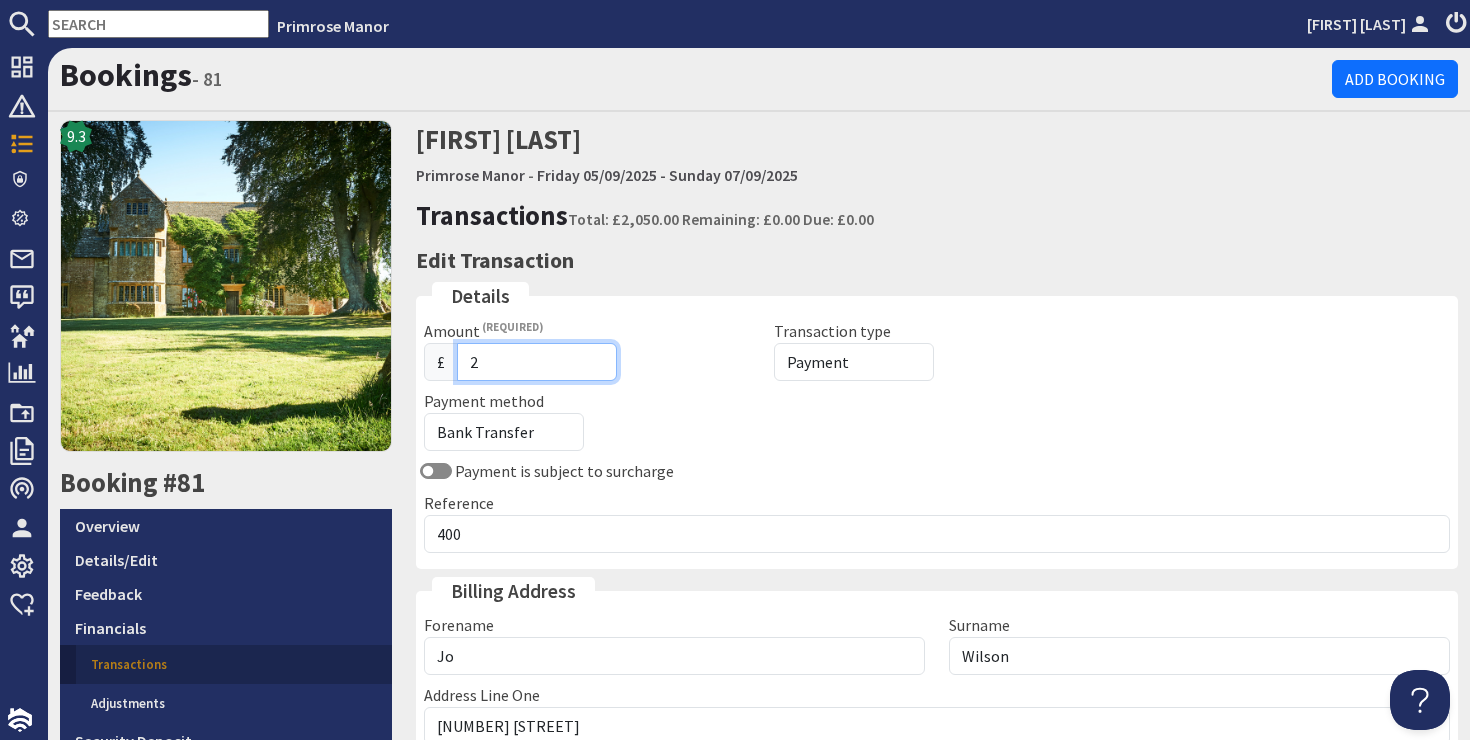 type 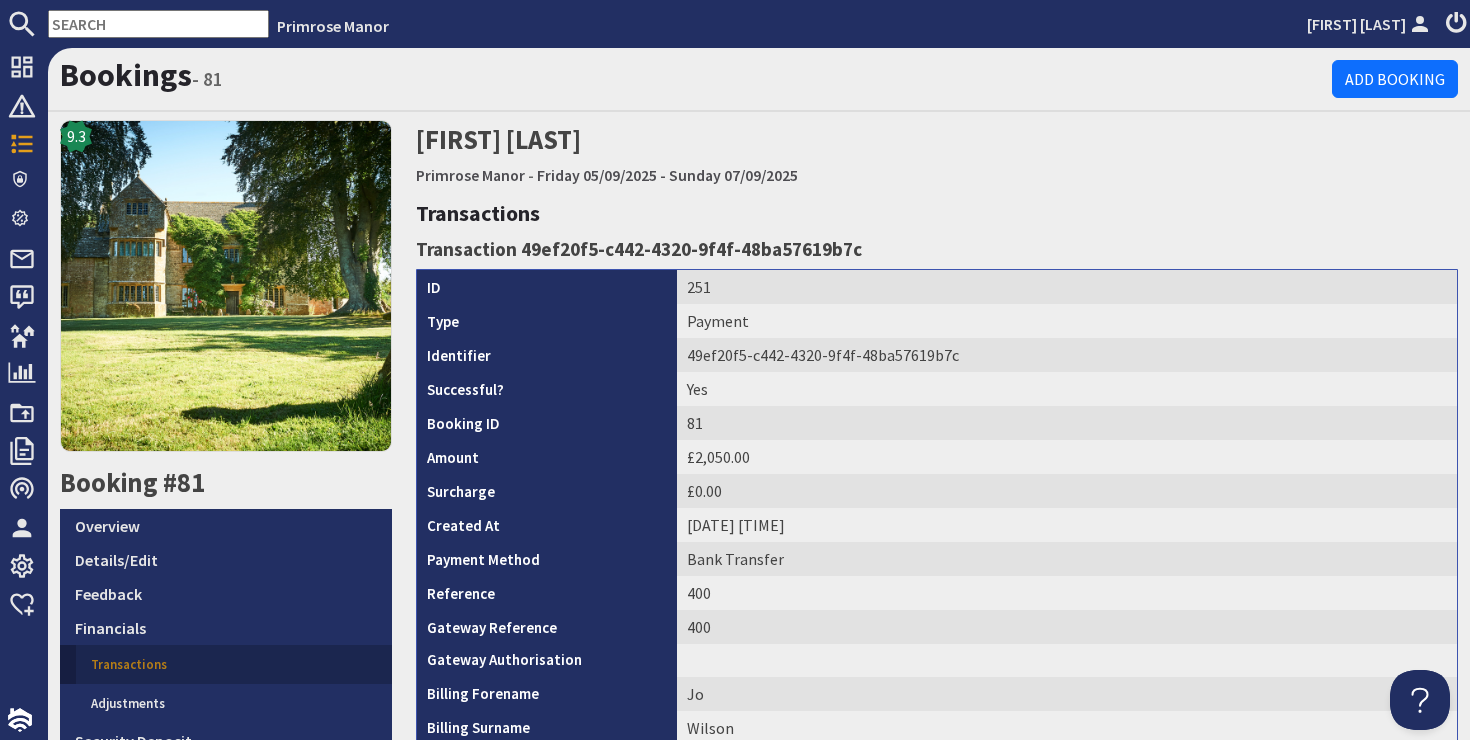 scroll, scrollTop: 0, scrollLeft: 0, axis: both 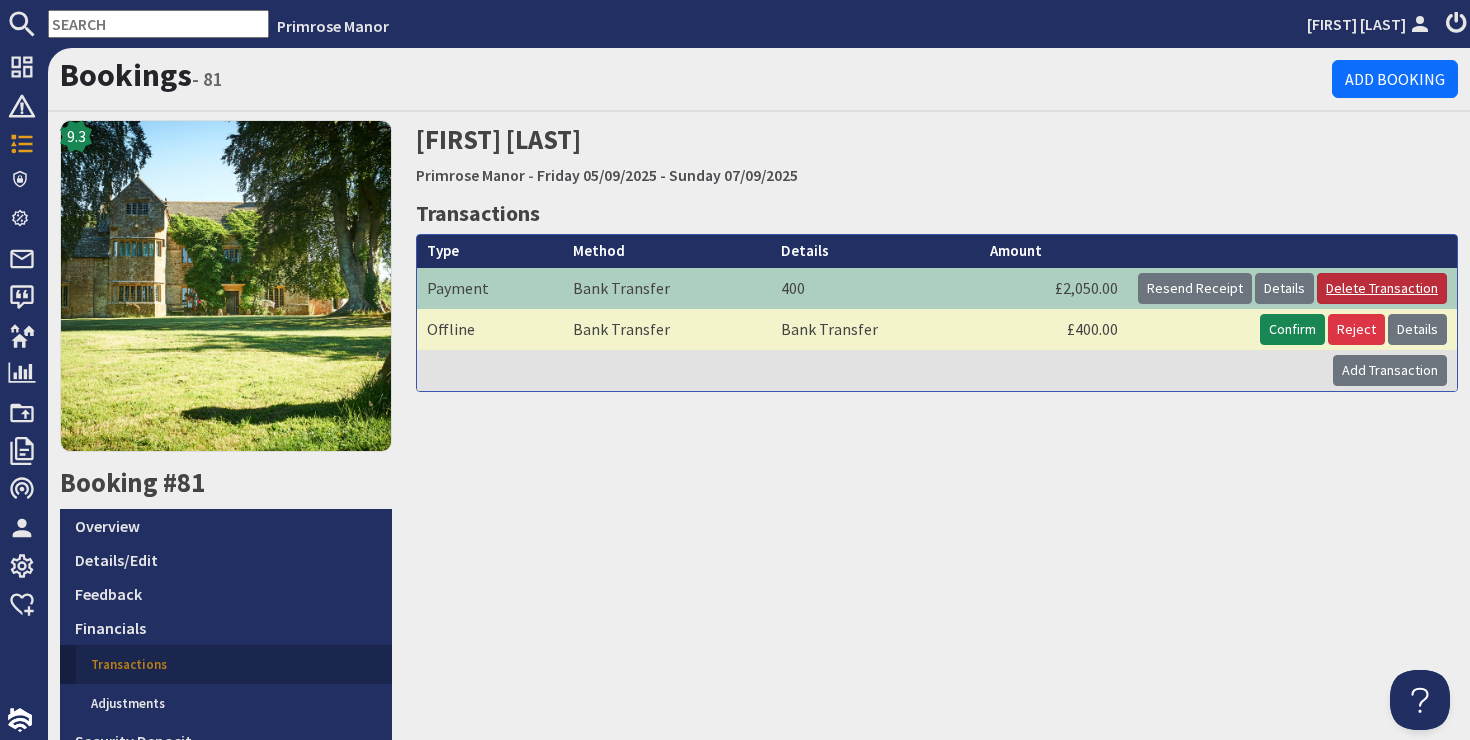 click on "Delete Transaction" at bounding box center (1382, 288) 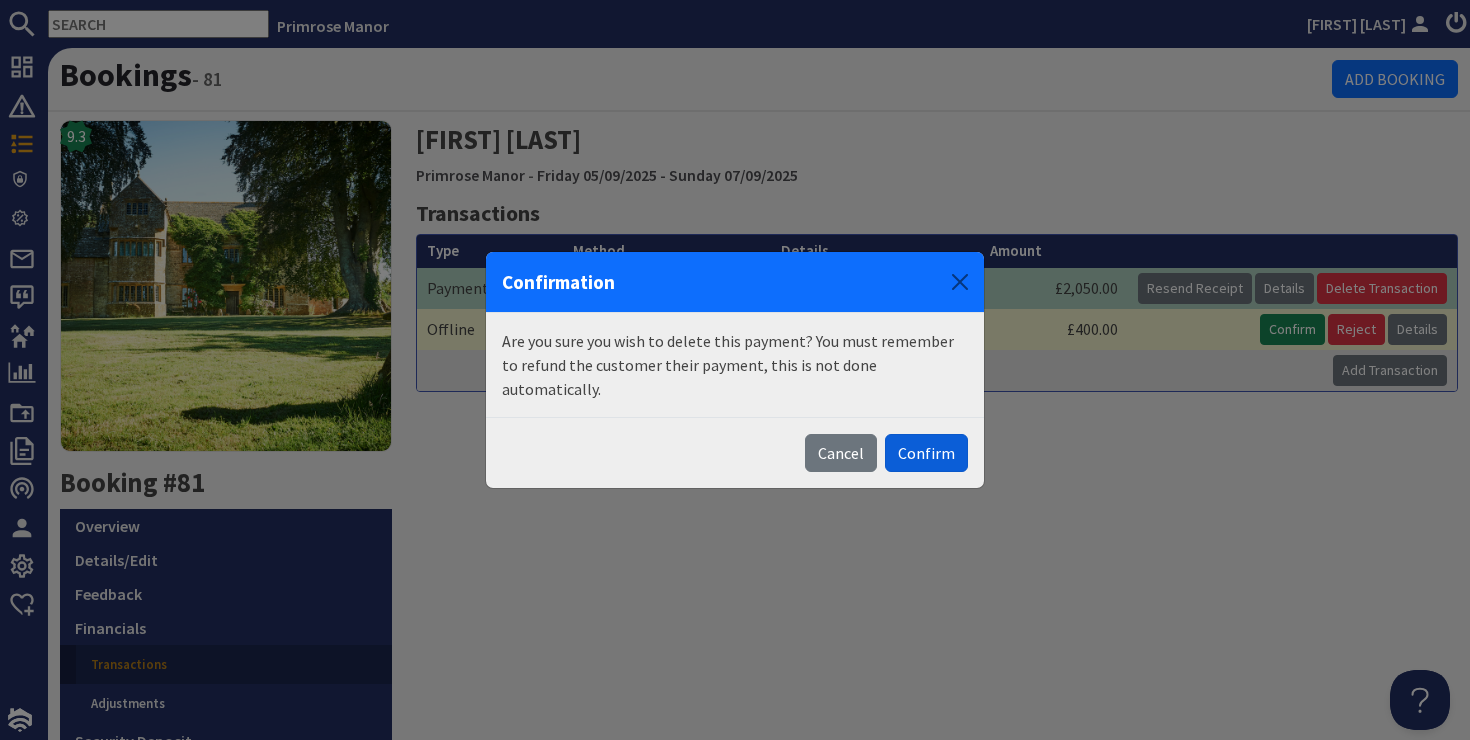 click on "Confirm" at bounding box center [926, 453] 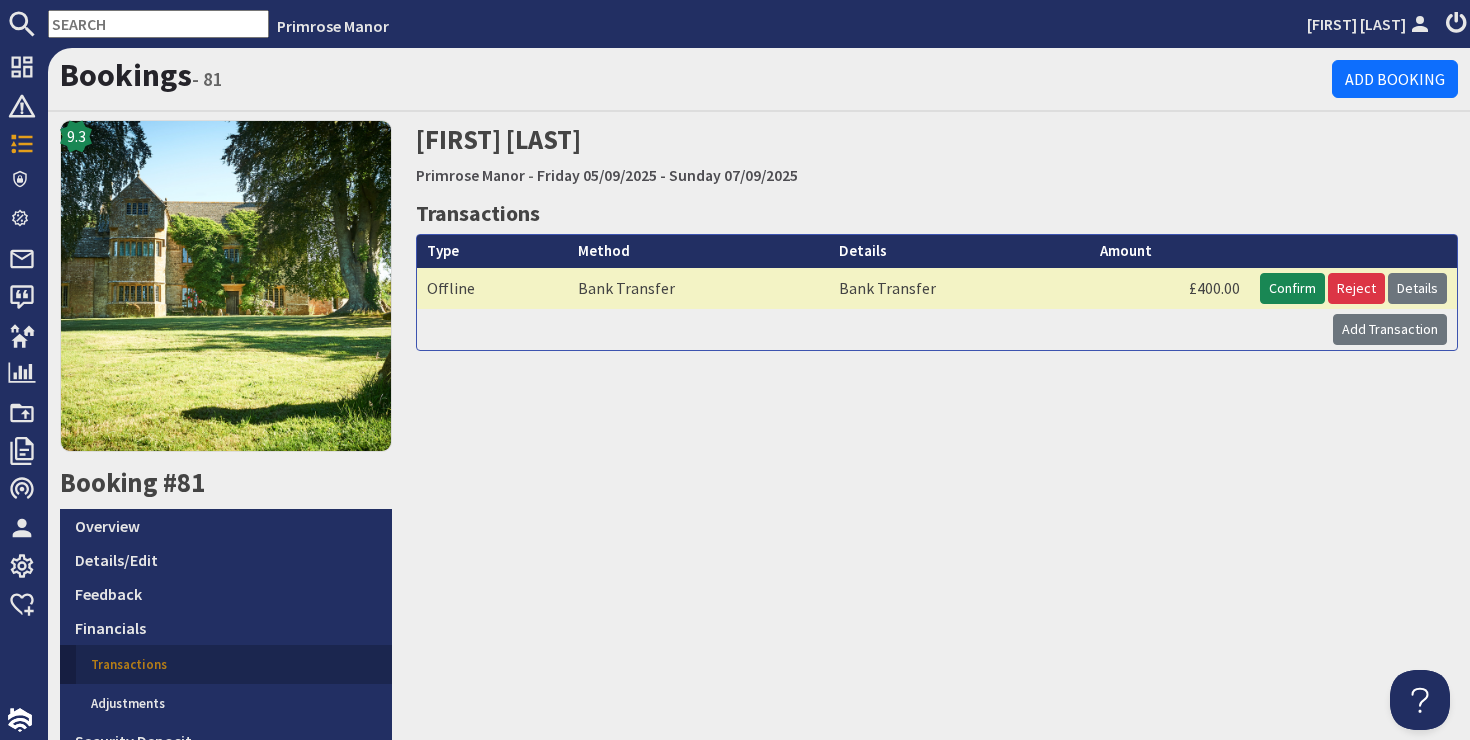 scroll, scrollTop: 0, scrollLeft: 0, axis: both 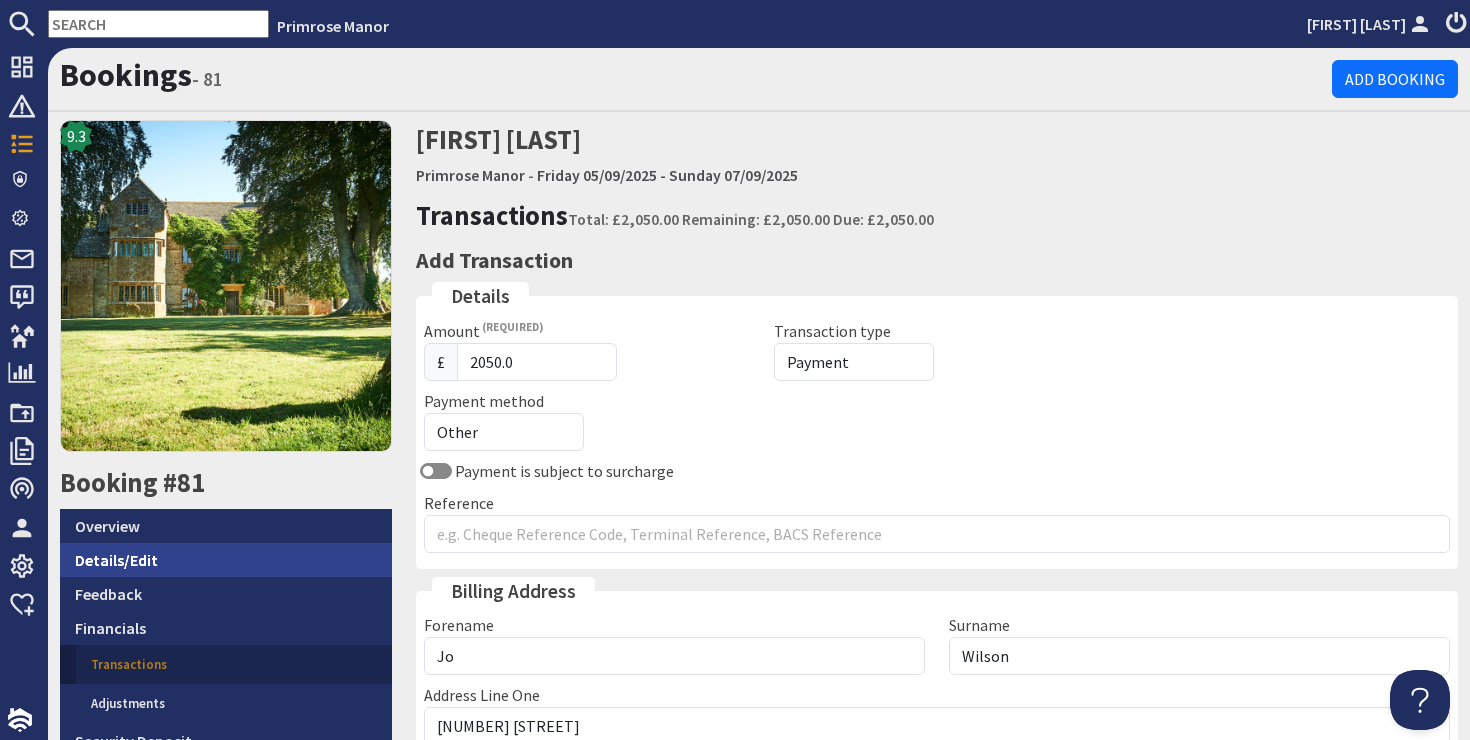 click on "Details/Edit" at bounding box center [226, 560] 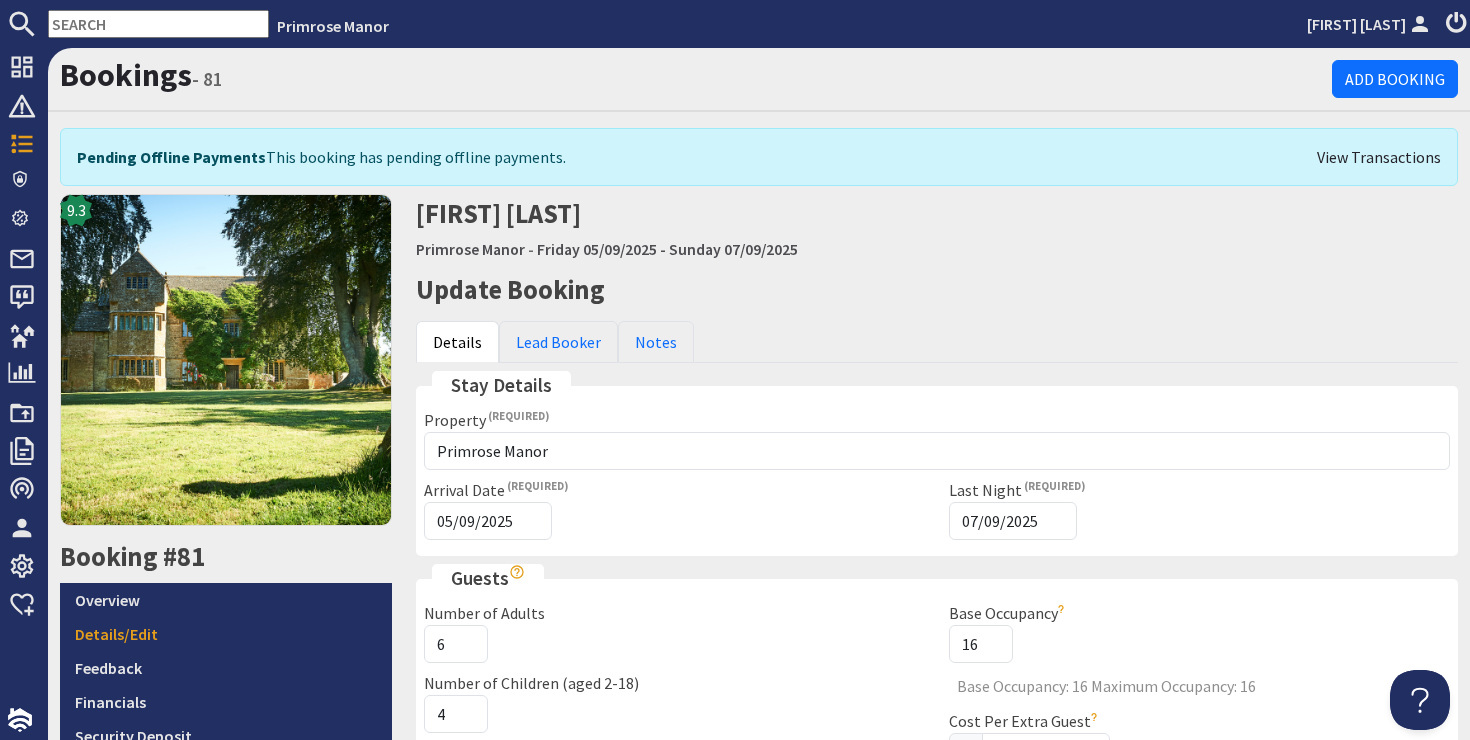 scroll, scrollTop: 0, scrollLeft: 0, axis: both 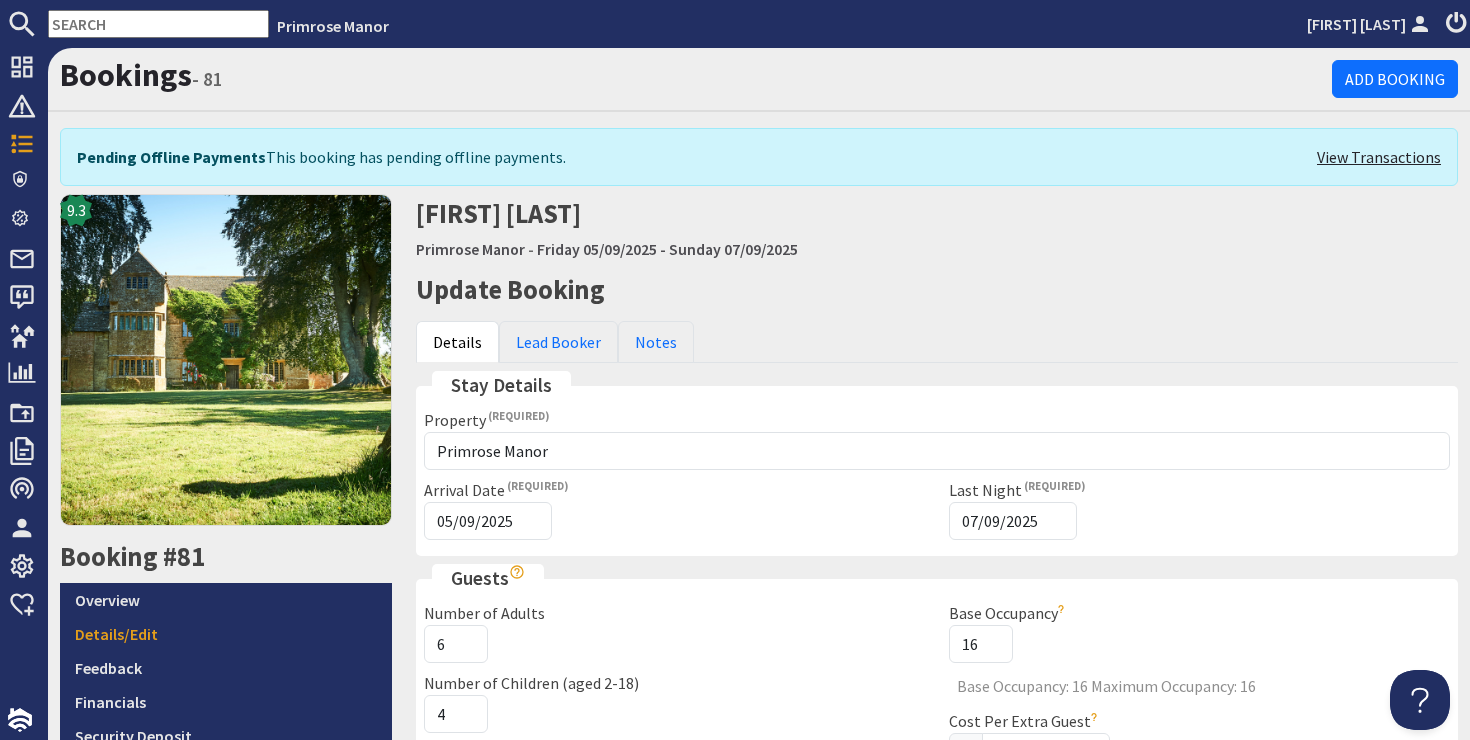 click on "View Transactions" at bounding box center [1379, 157] 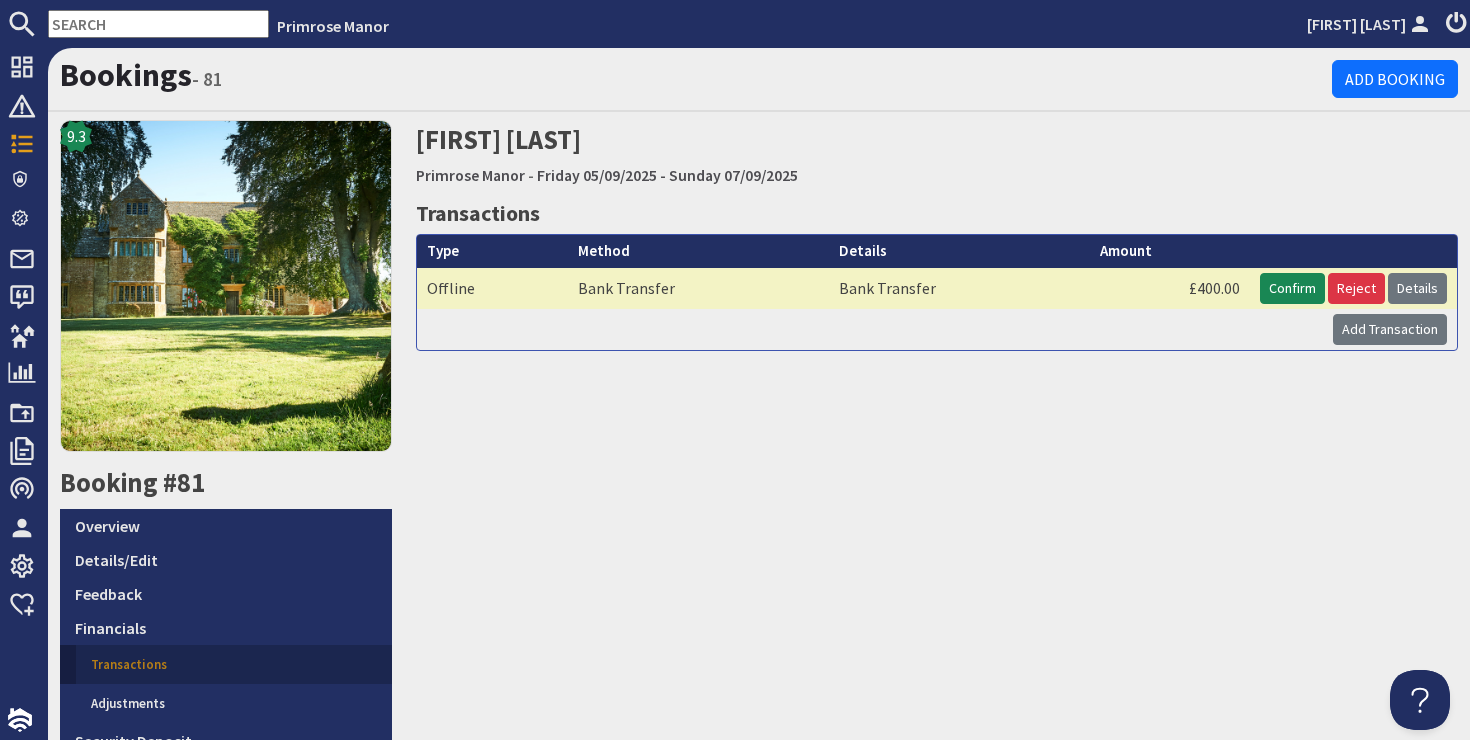 scroll, scrollTop: 0, scrollLeft: 0, axis: both 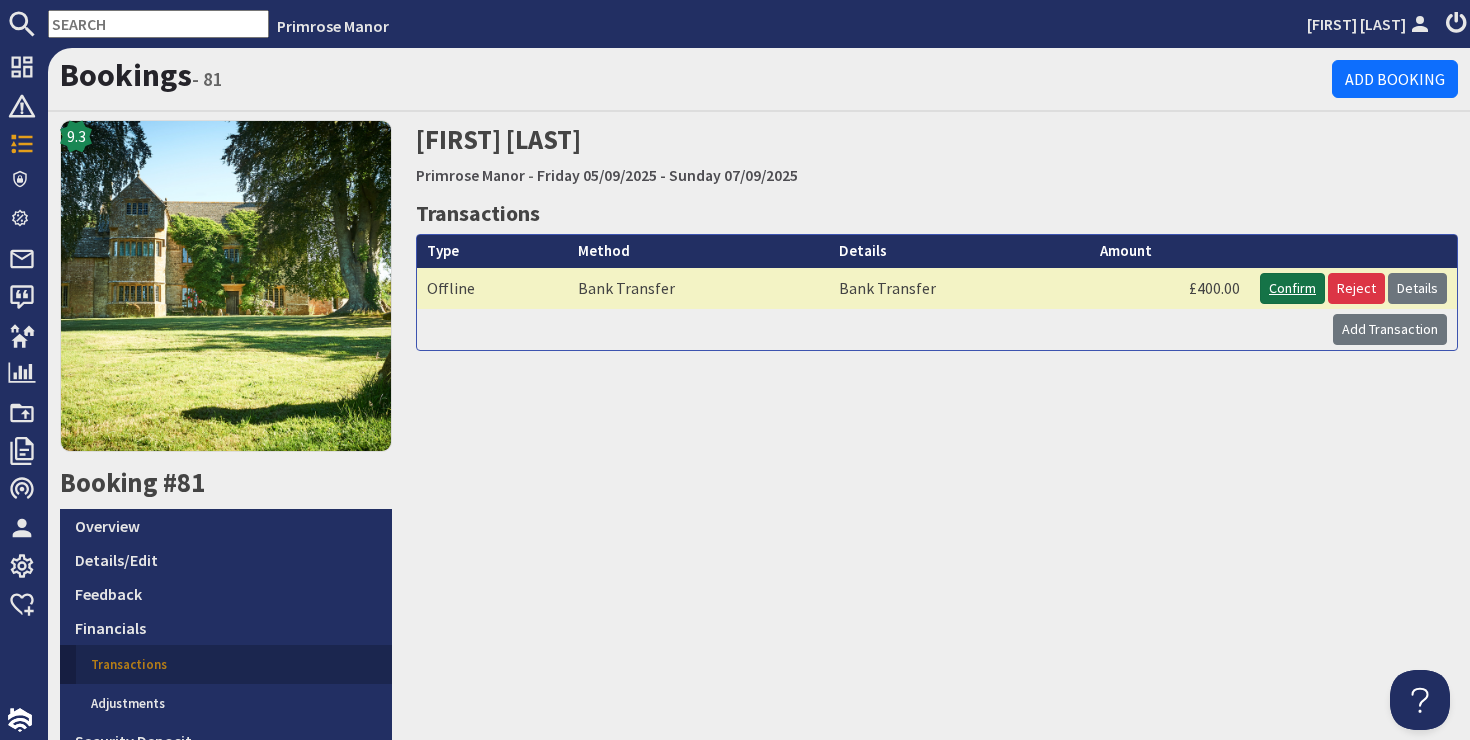 click on "Confirm" at bounding box center [1292, 288] 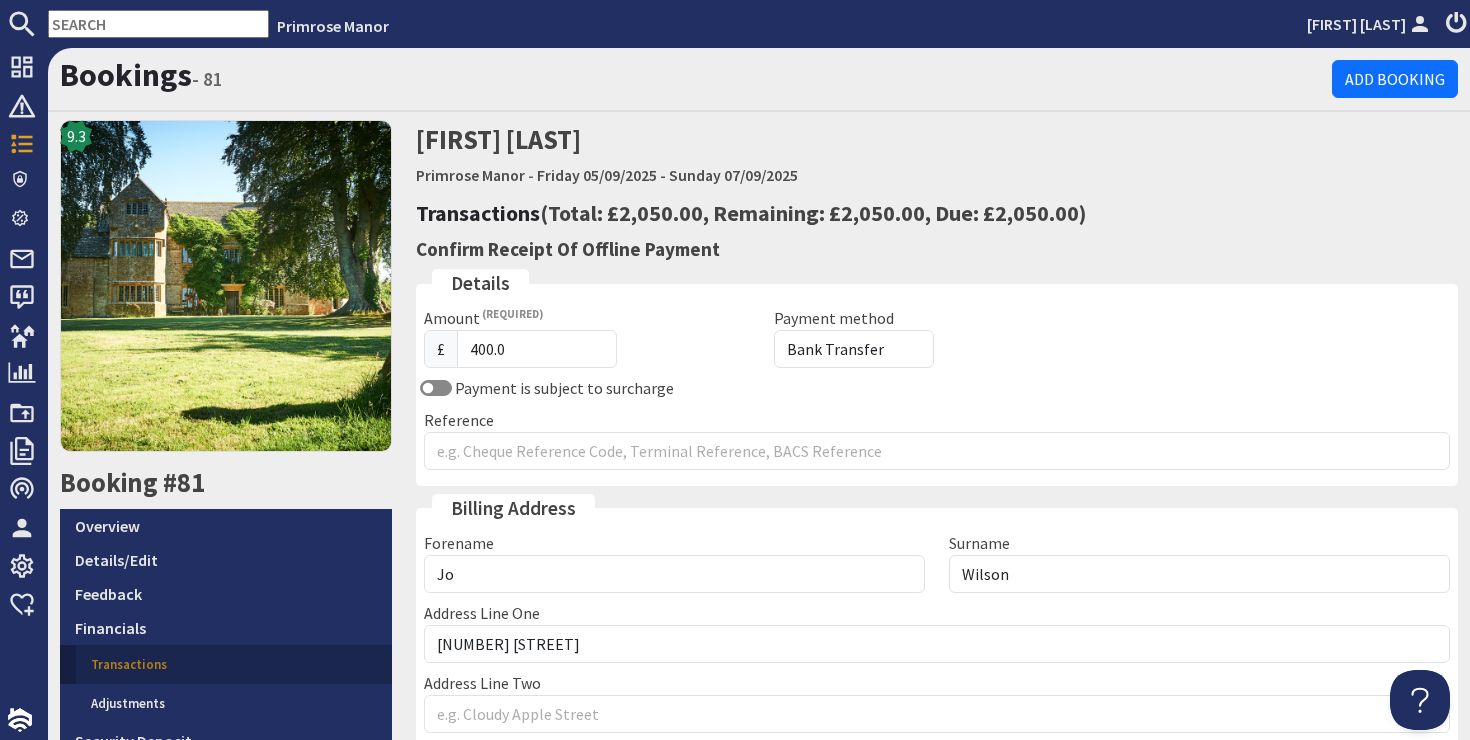 scroll, scrollTop: 0, scrollLeft: 0, axis: both 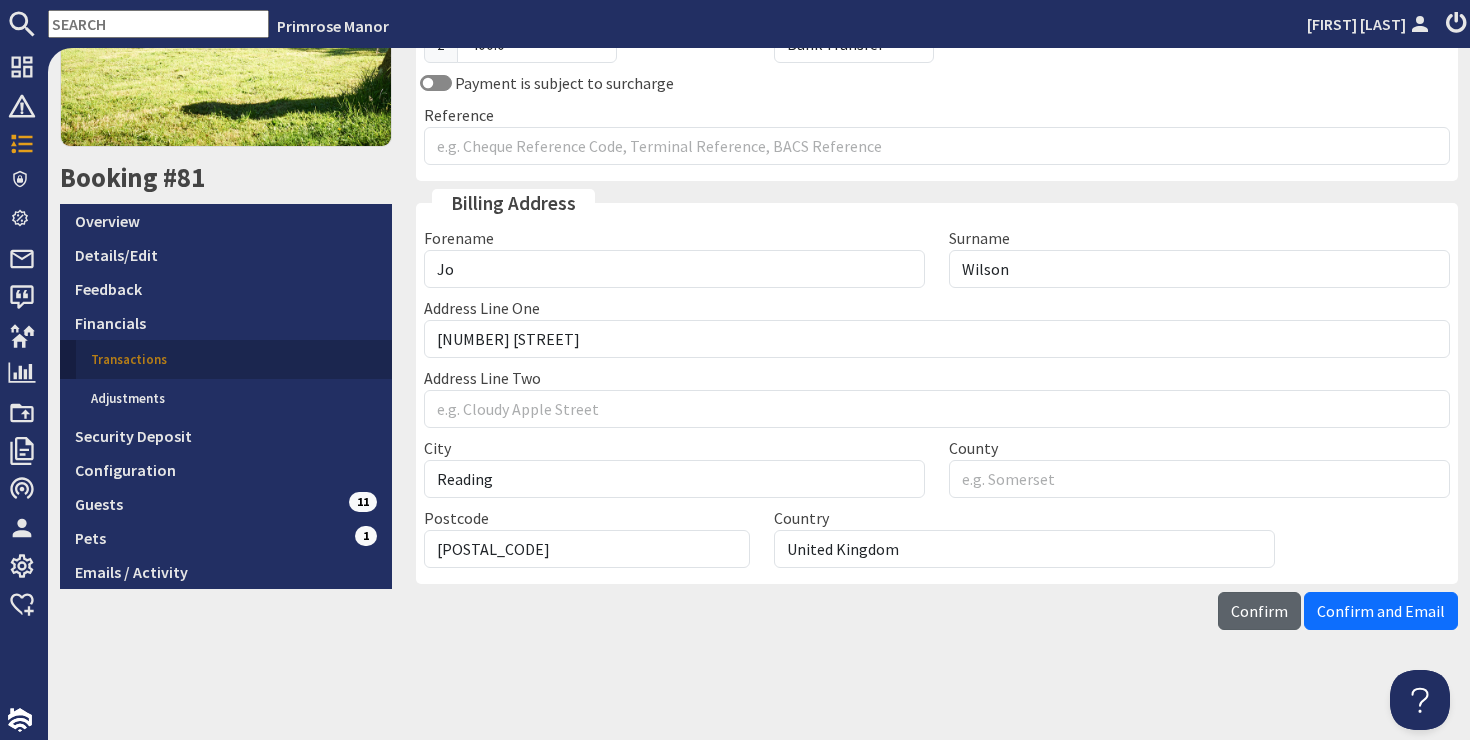 click on "Confirm" at bounding box center [1259, 611] 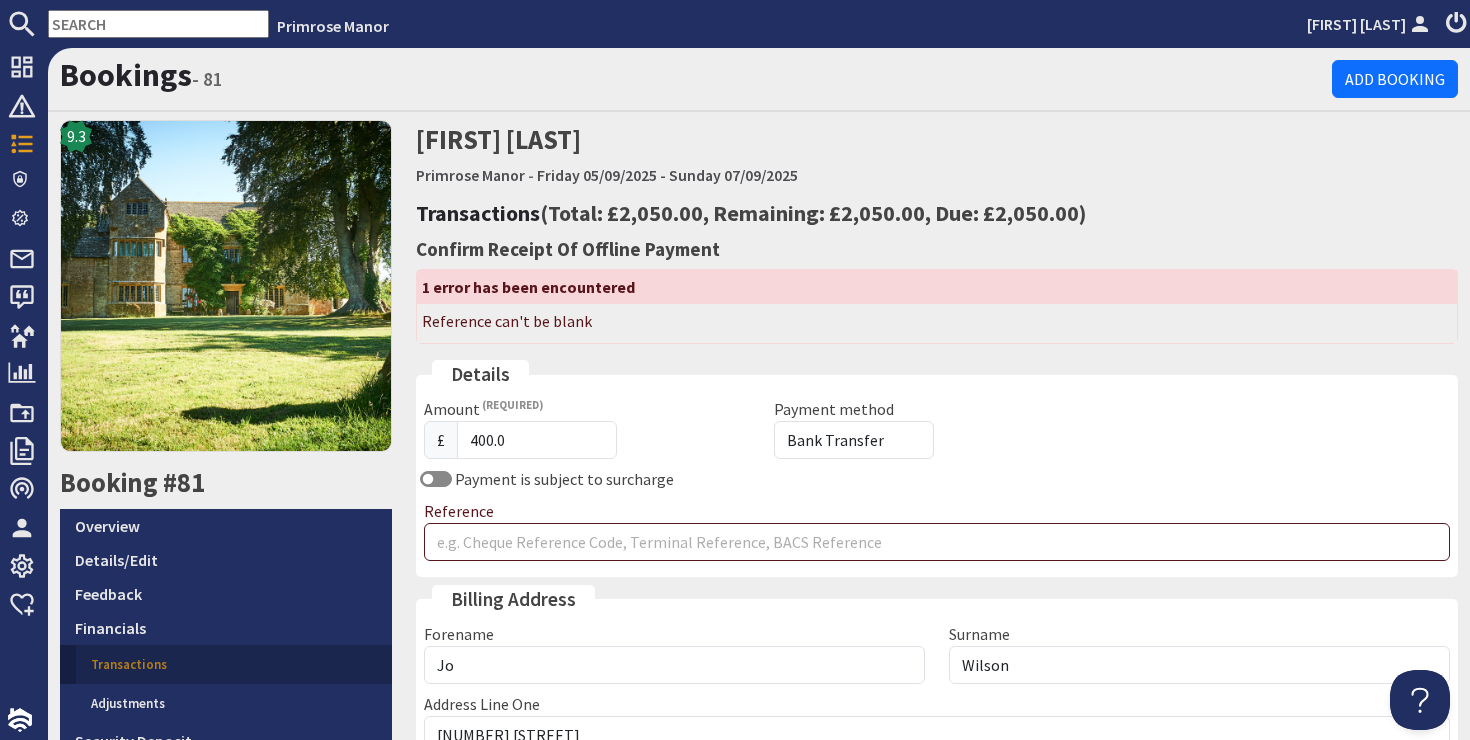 scroll, scrollTop: 0, scrollLeft: 0, axis: both 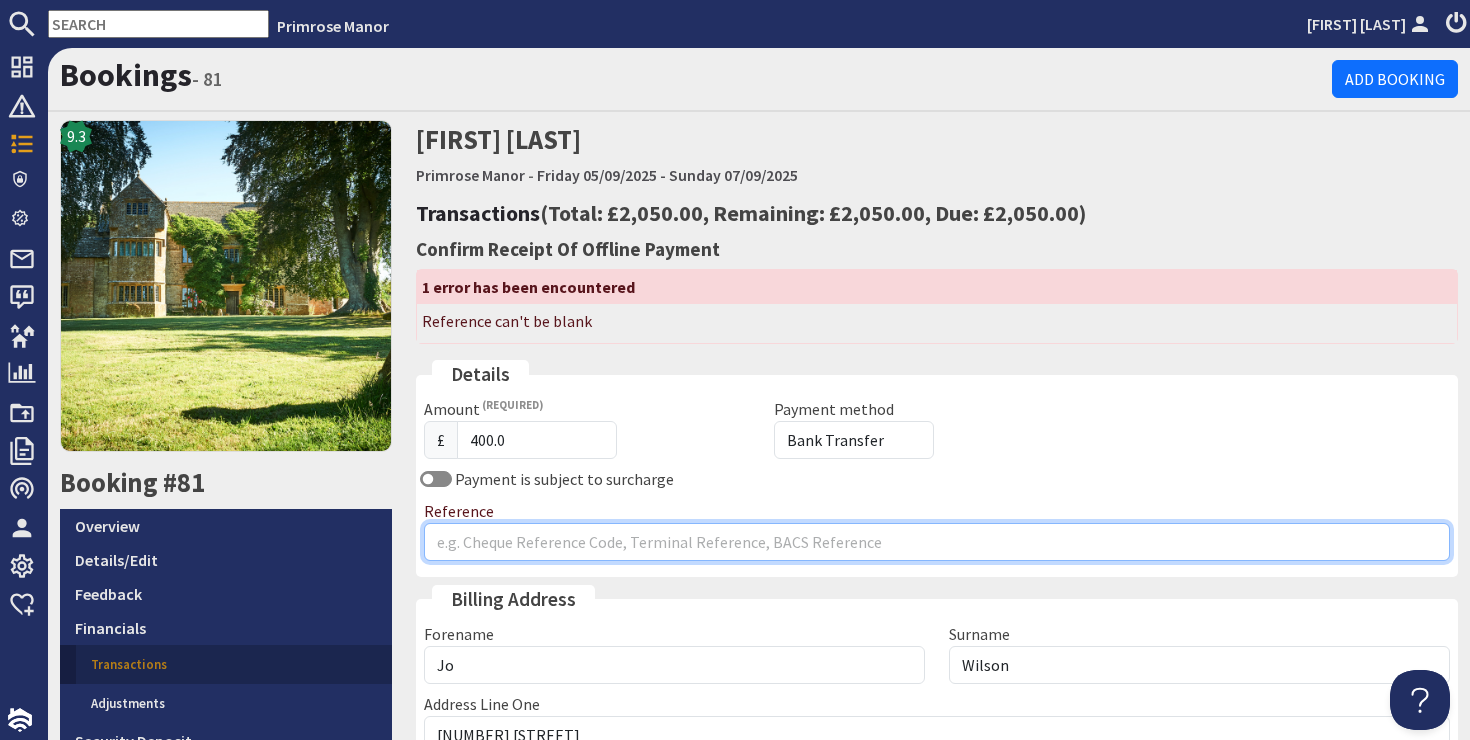 click on "Reference" at bounding box center (937, 542) 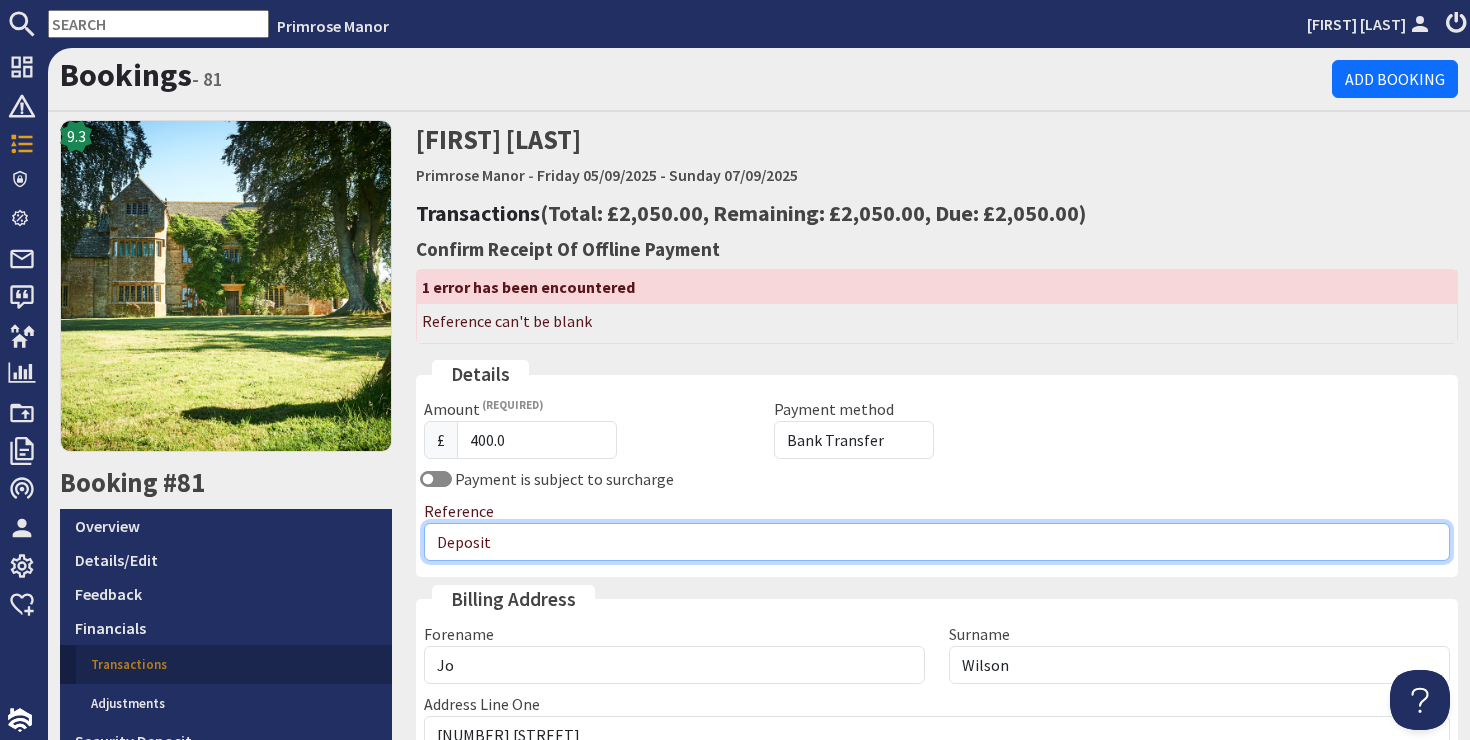 type on "Deposit" 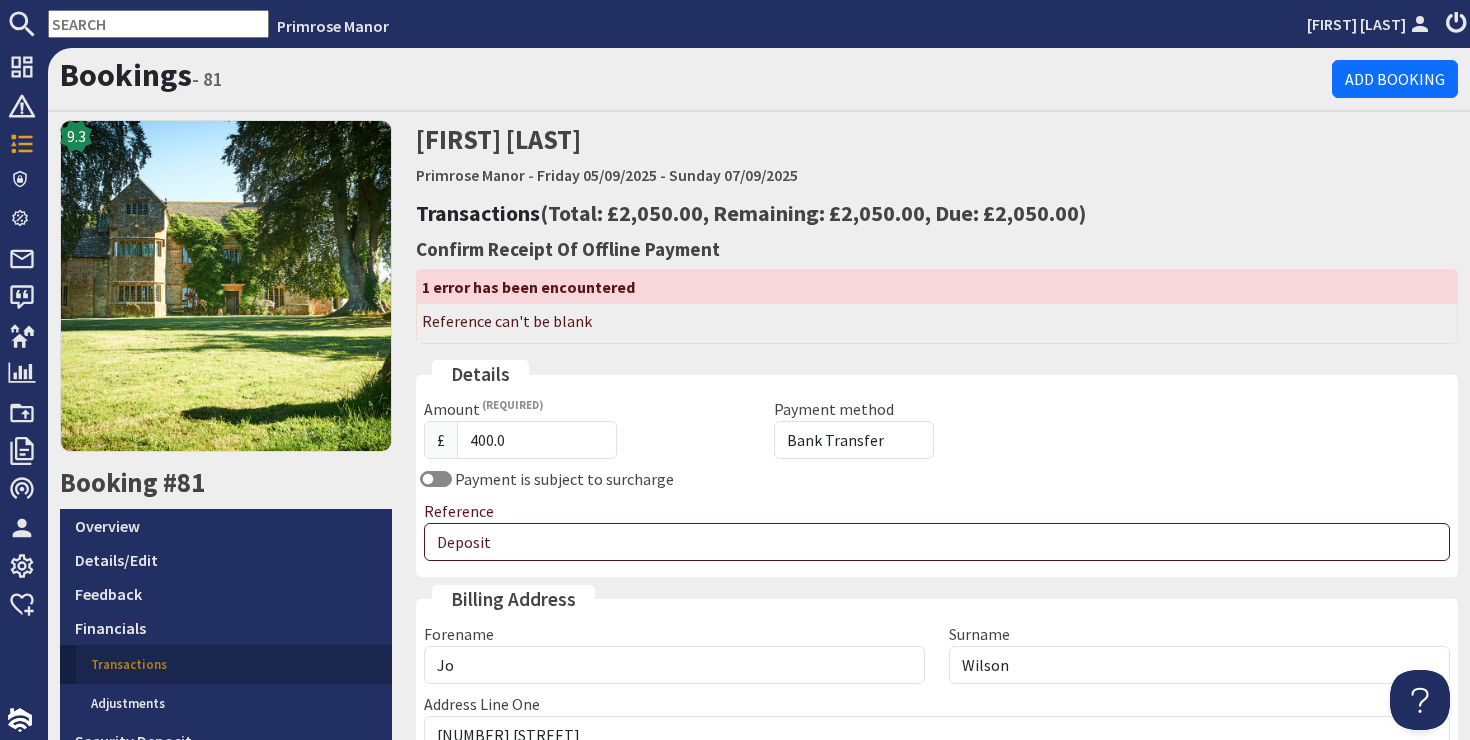 click on "[FIRST] [LAST]
Primrose Manor
-
[DAY] [DATE]
-
[DAY] [DATE]" at bounding box center (759, 155) 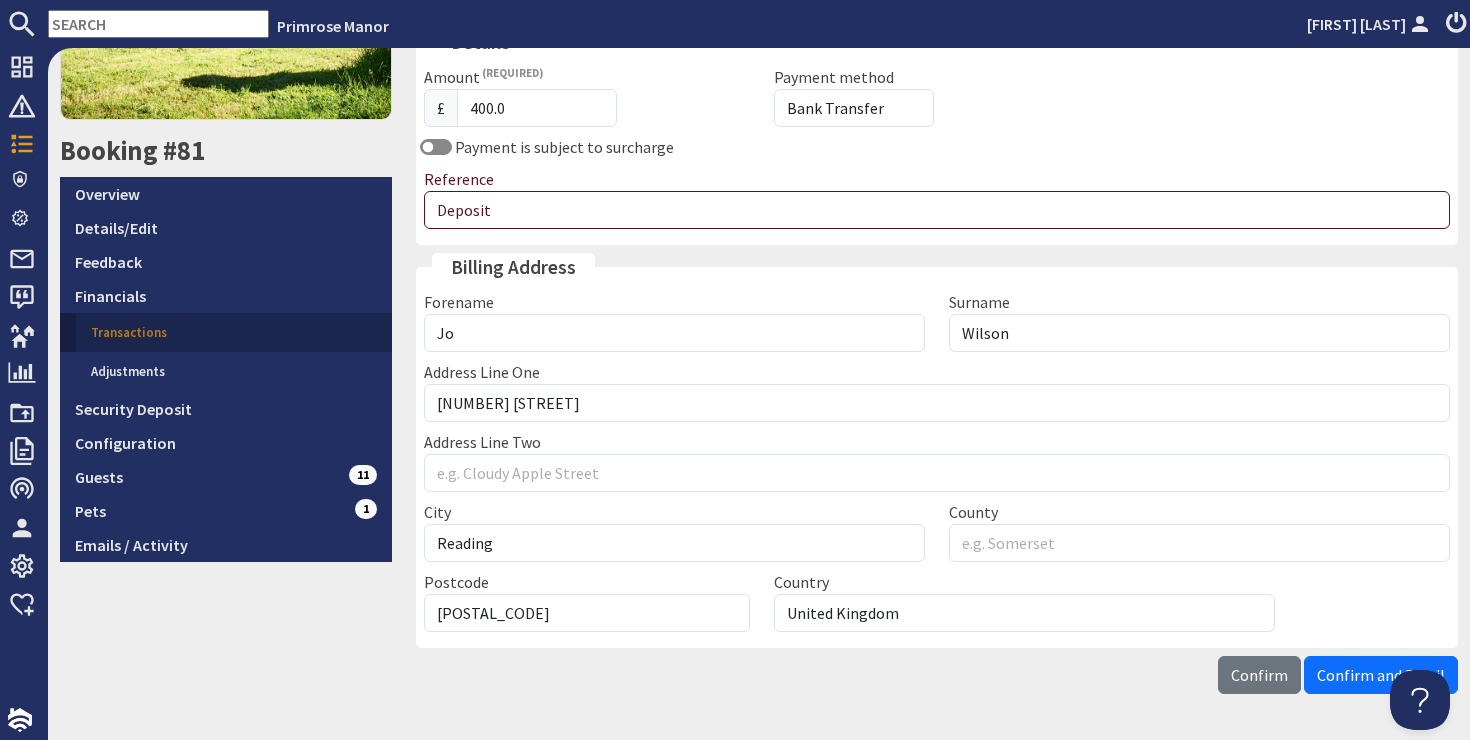 scroll, scrollTop: 369, scrollLeft: 0, axis: vertical 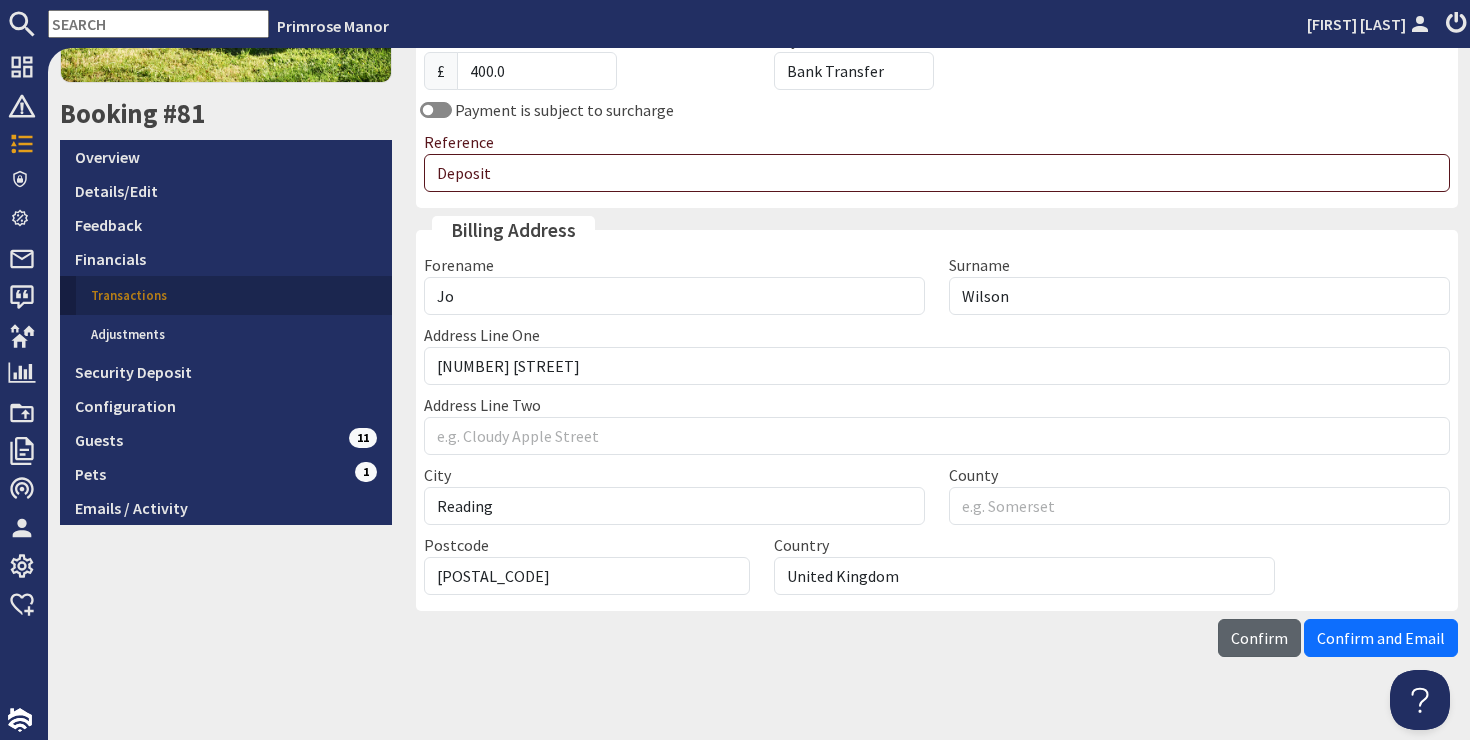 click on "Confirm" at bounding box center [1259, 638] 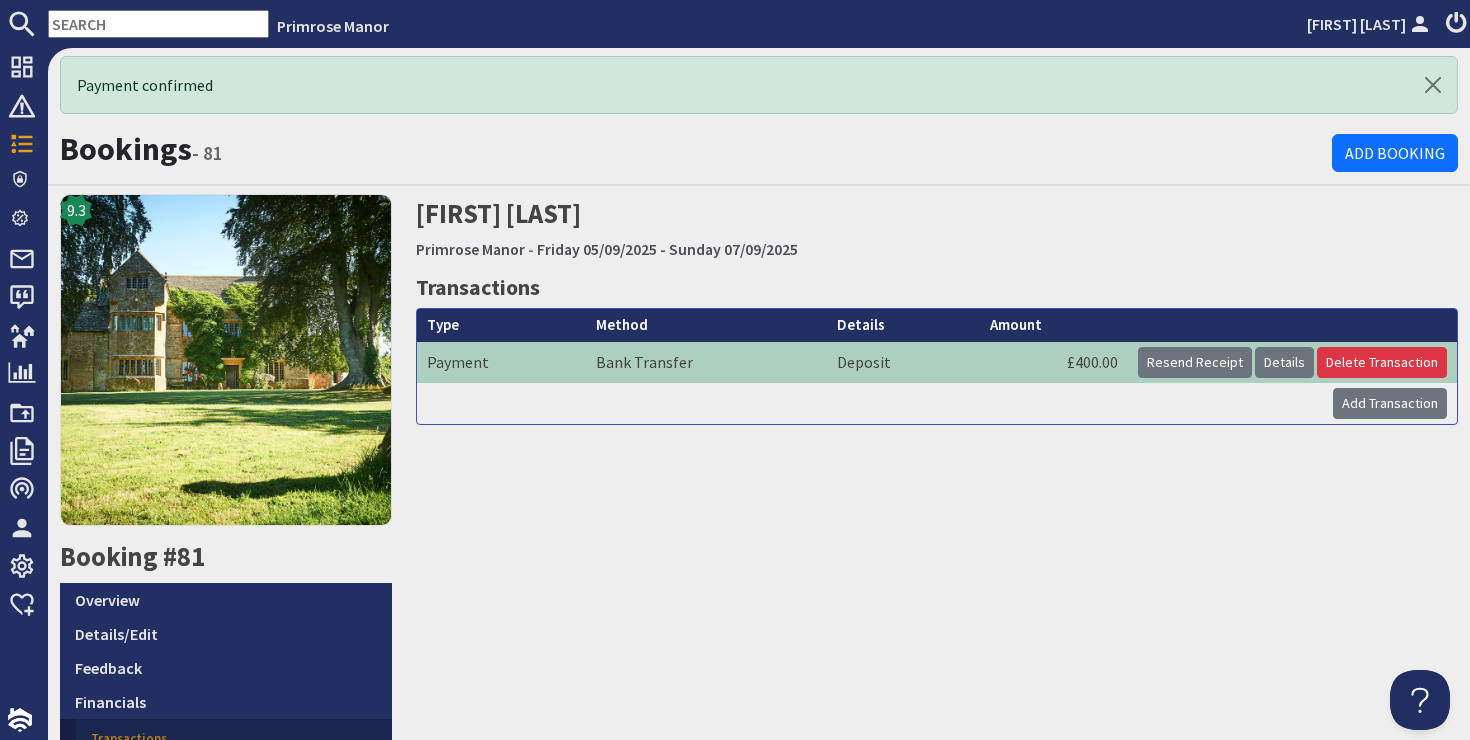 scroll, scrollTop: 0, scrollLeft: 0, axis: both 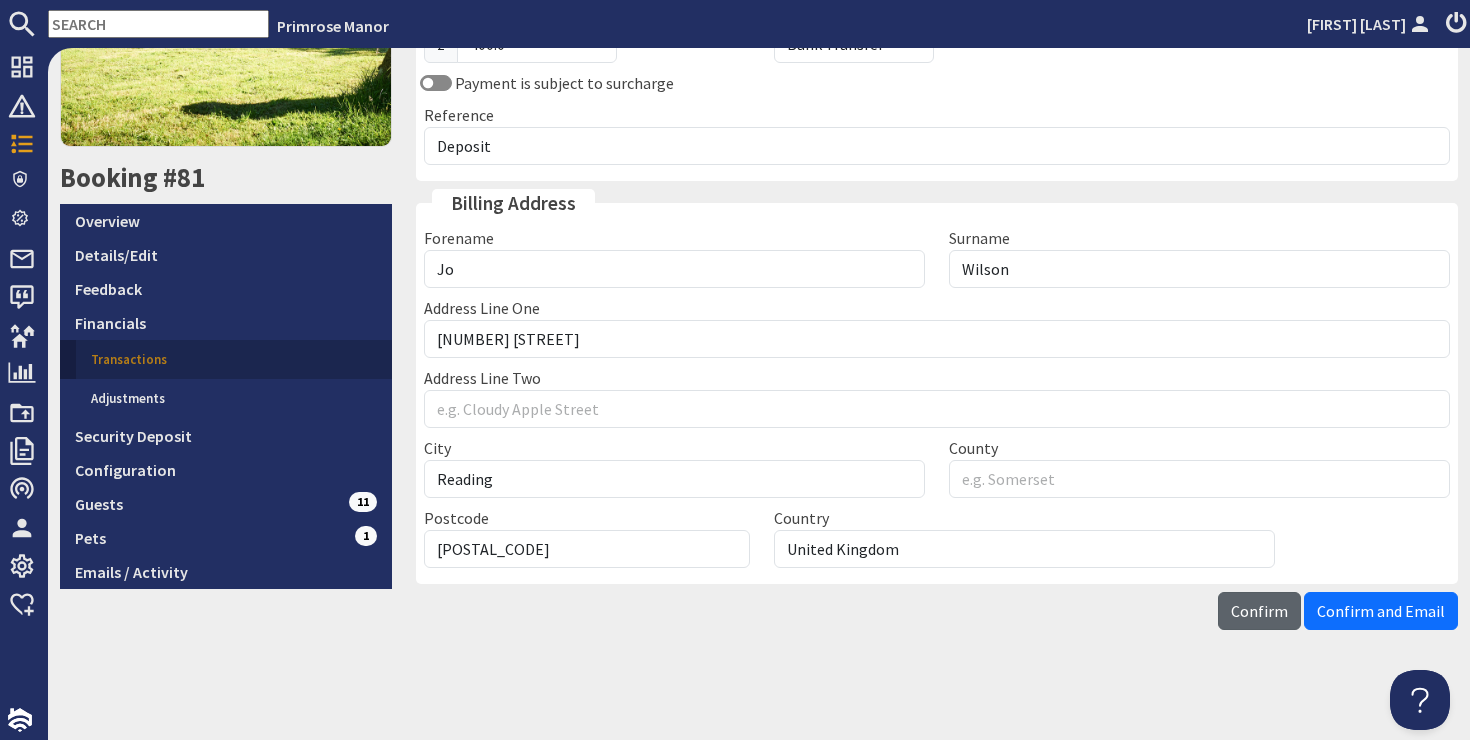 click on "Confirm" at bounding box center (1259, 611) 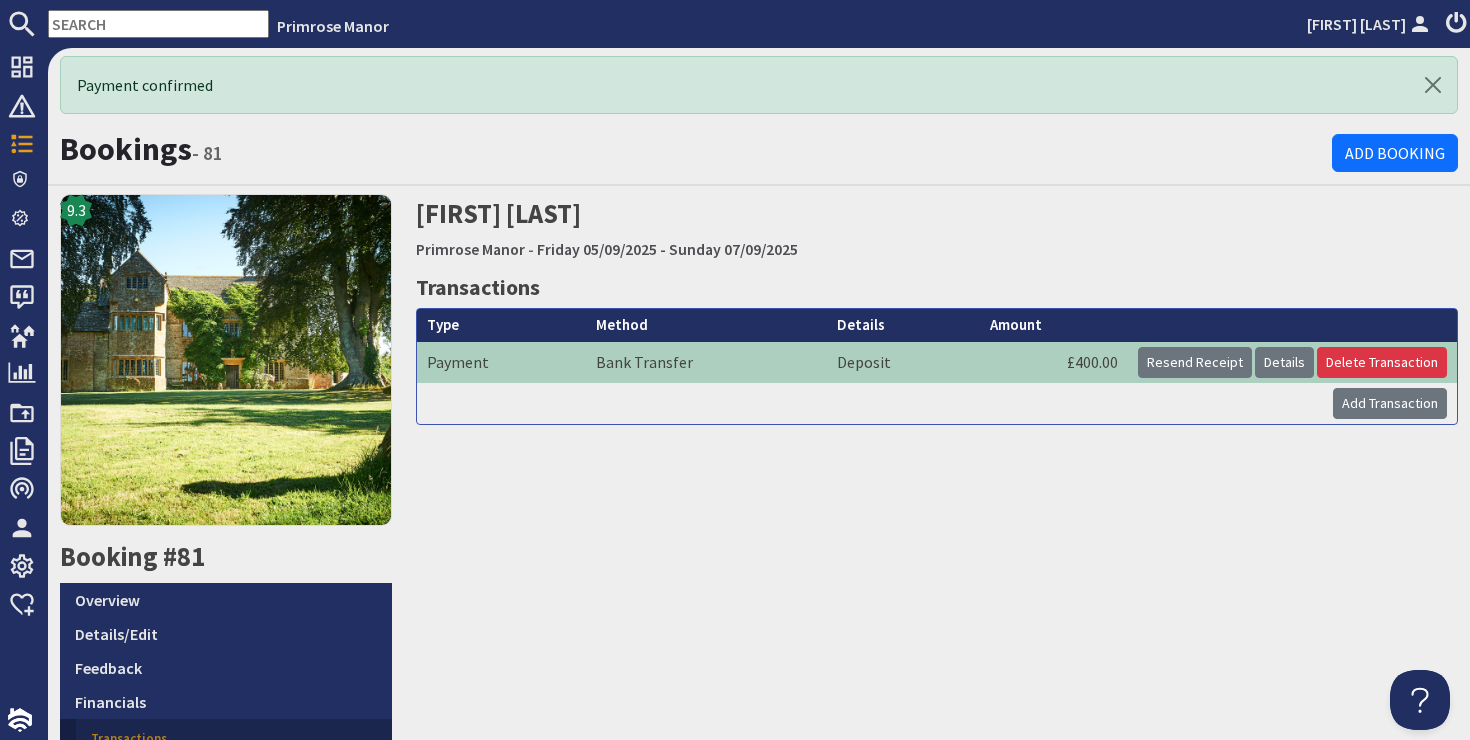 scroll, scrollTop: 0, scrollLeft: 0, axis: both 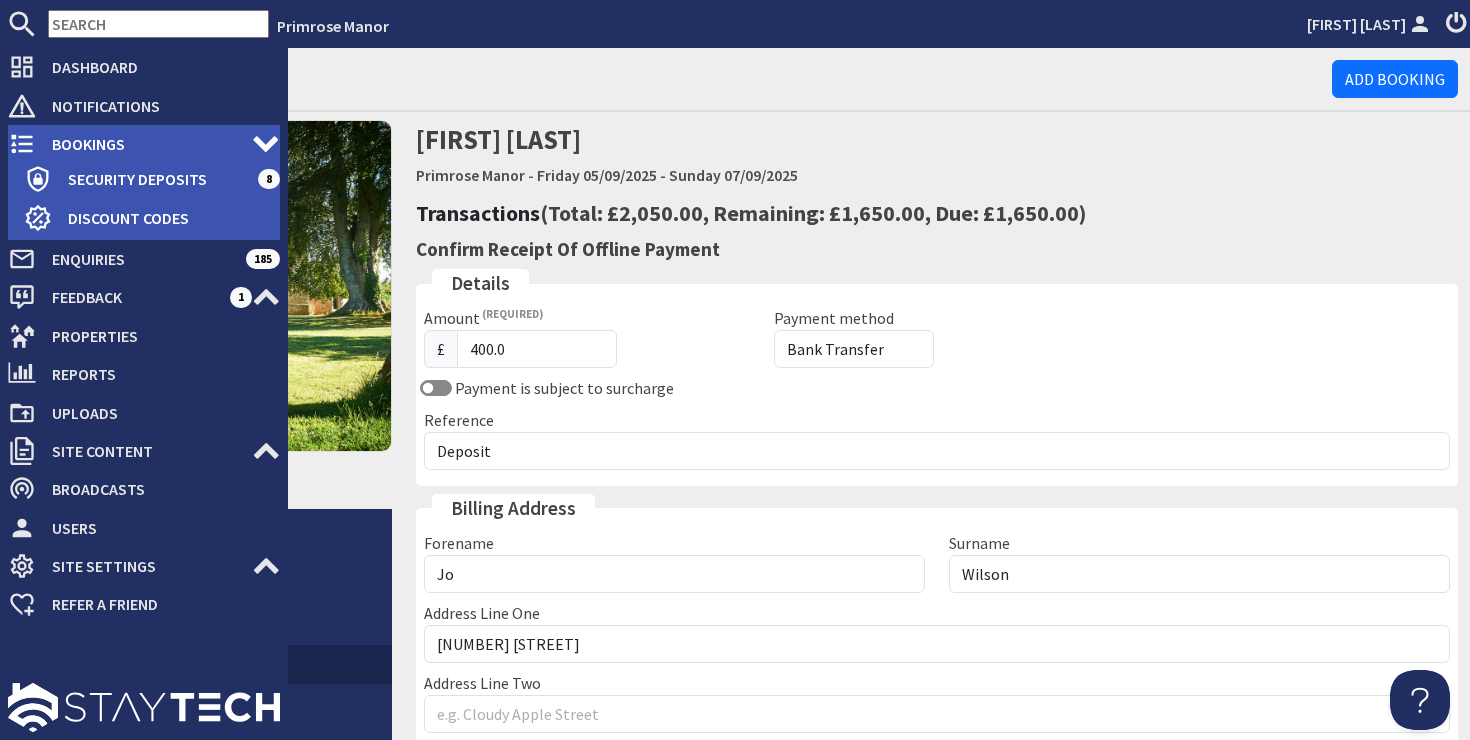click on "Bookings" at bounding box center [144, 144] 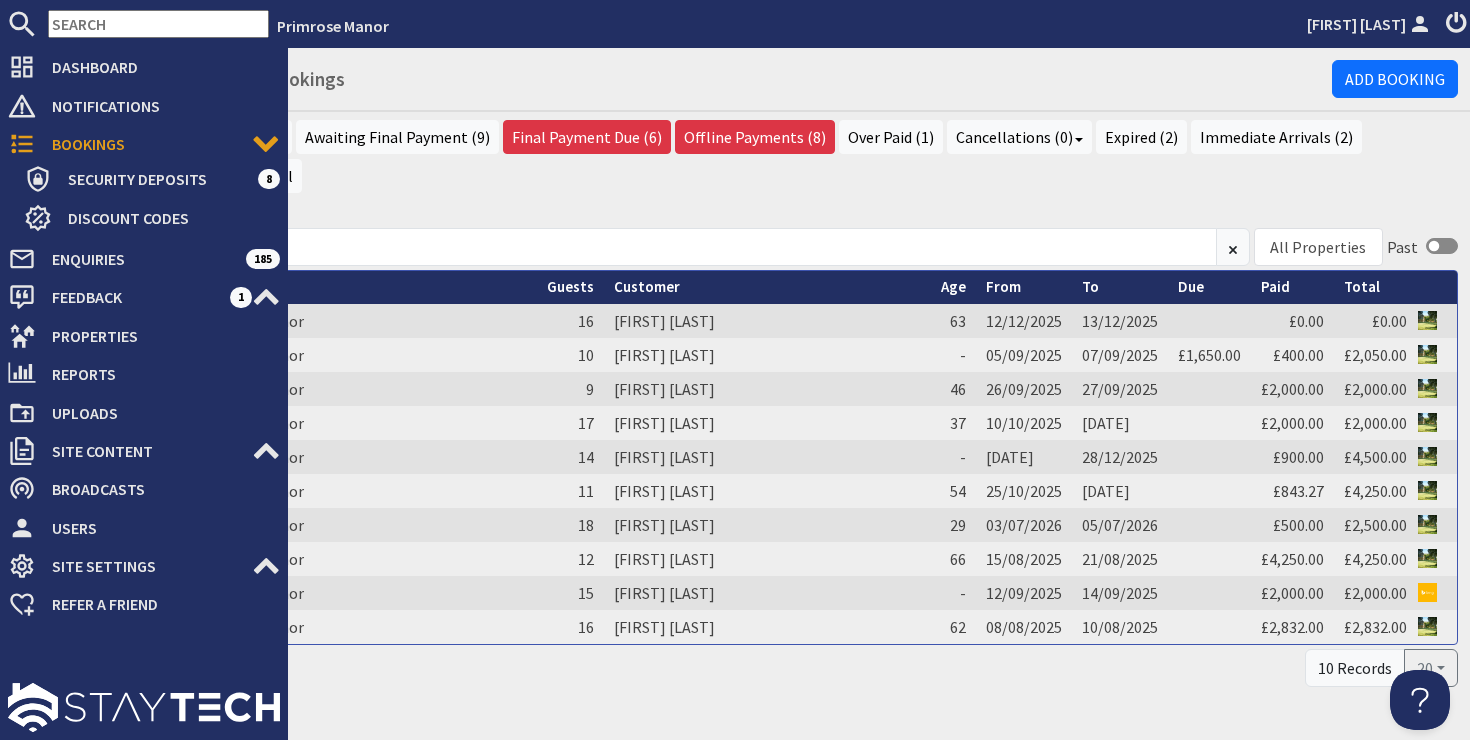 scroll, scrollTop: 0, scrollLeft: 0, axis: both 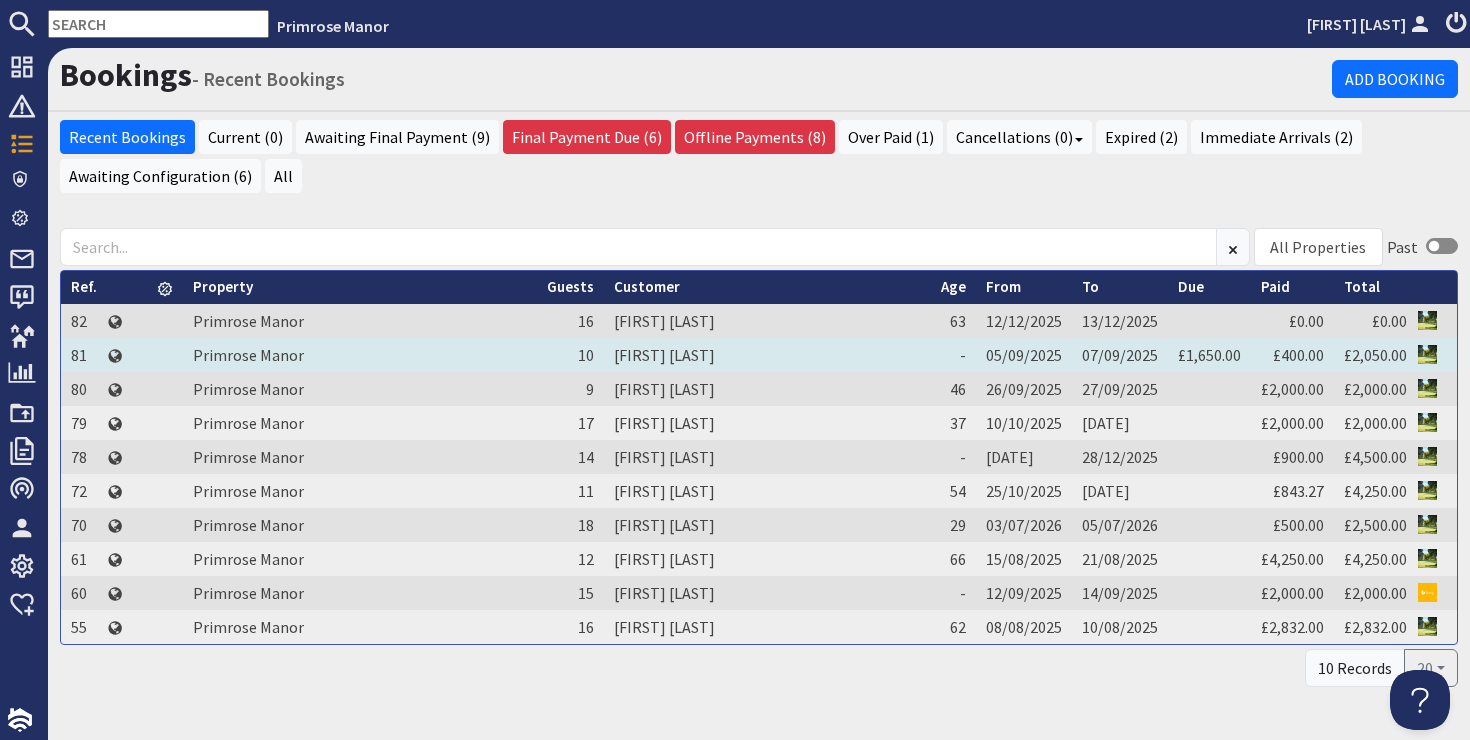 click on "[FIRST] [LAST]" at bounding box center (767, 355) 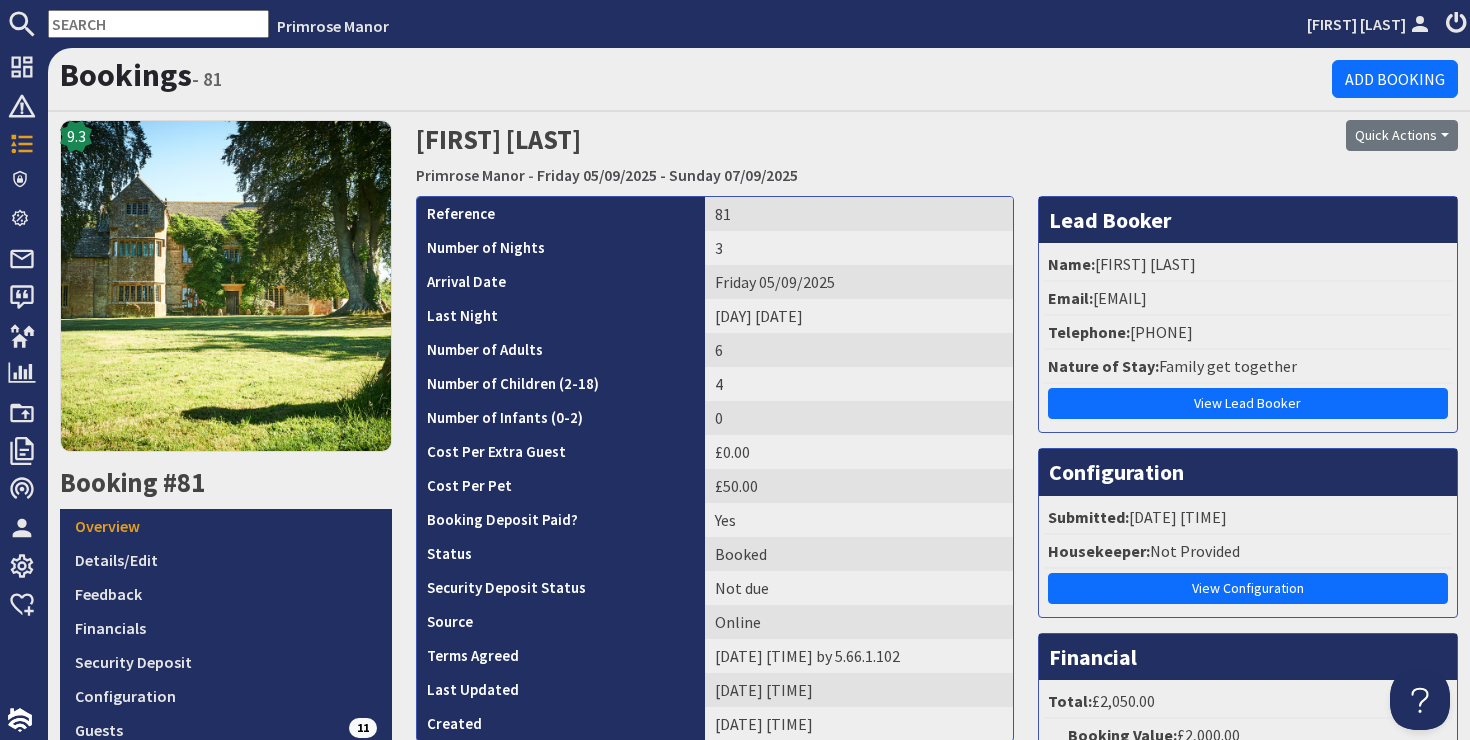 scroll, scrollTop: 0, scrollLeft: 0, axis: both 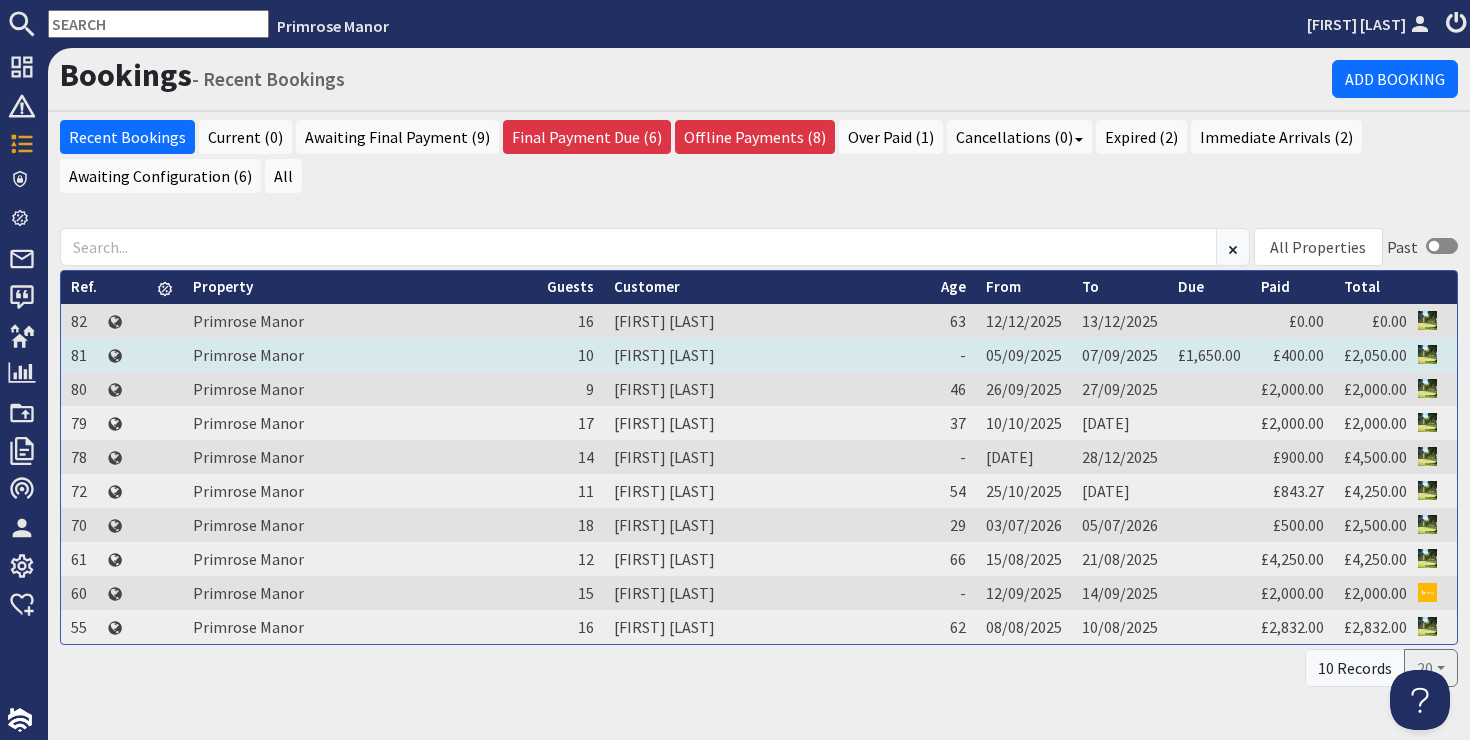 click on "07/09/2025" at bounding box center (1120, 355) 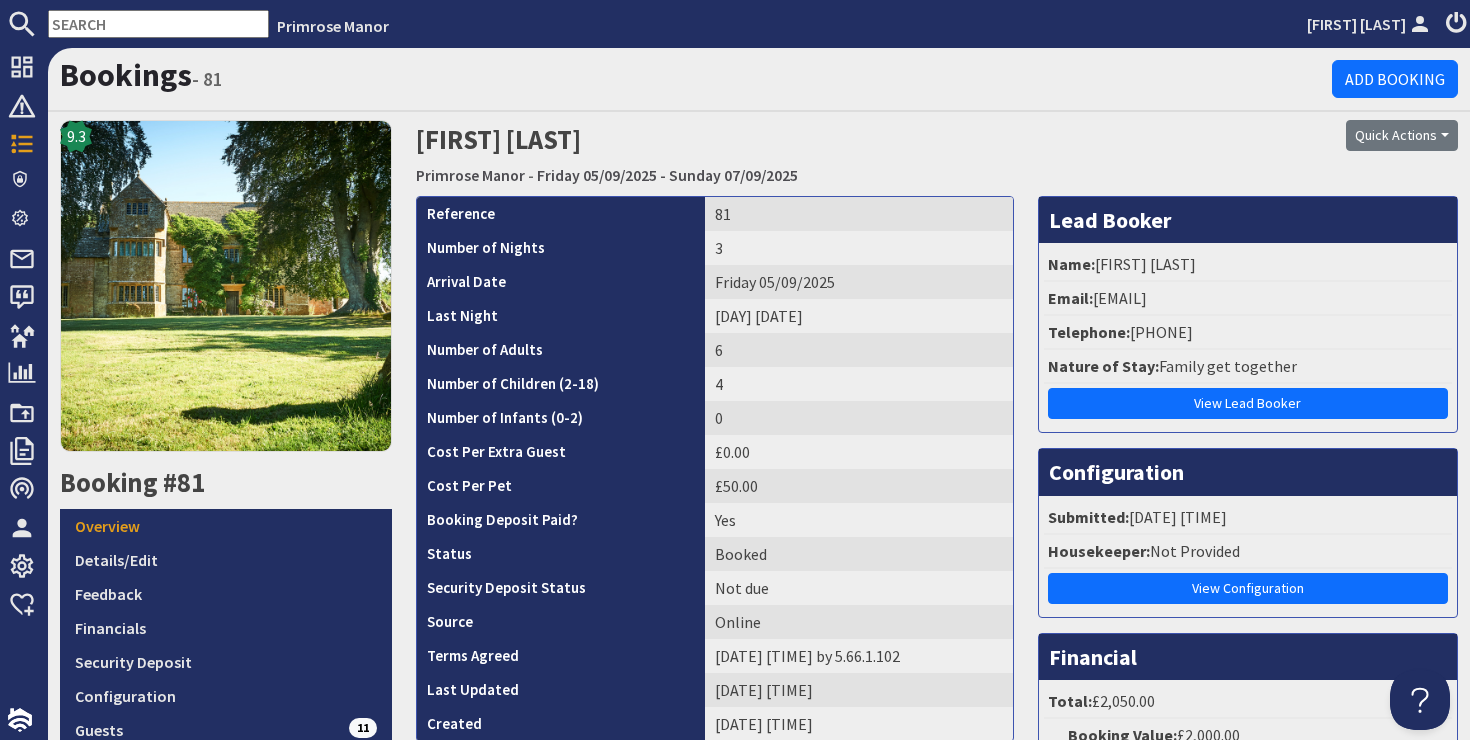 scroll, scrollTop: 0, scrollLeft: 0, axis: both 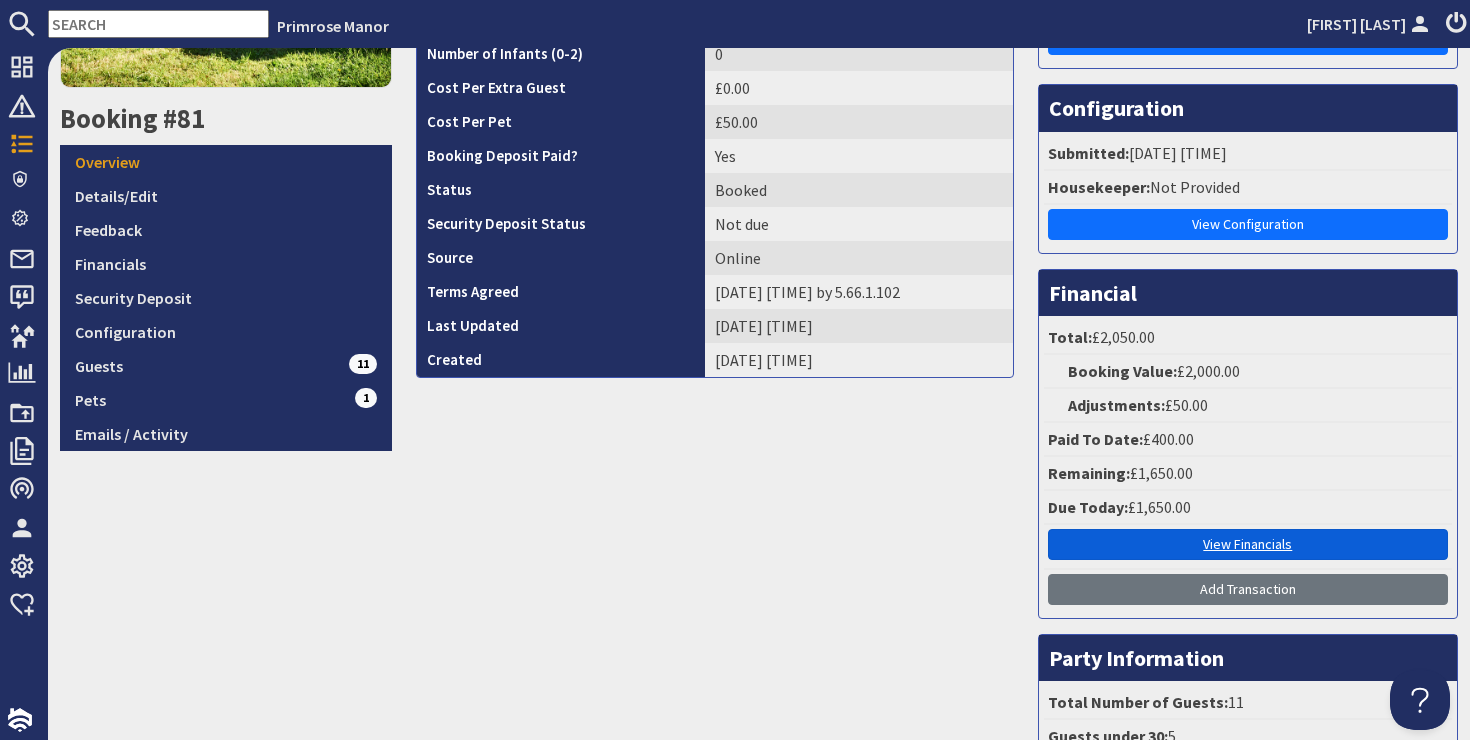 click on "View Financials" at bounding box center (1248, 544) 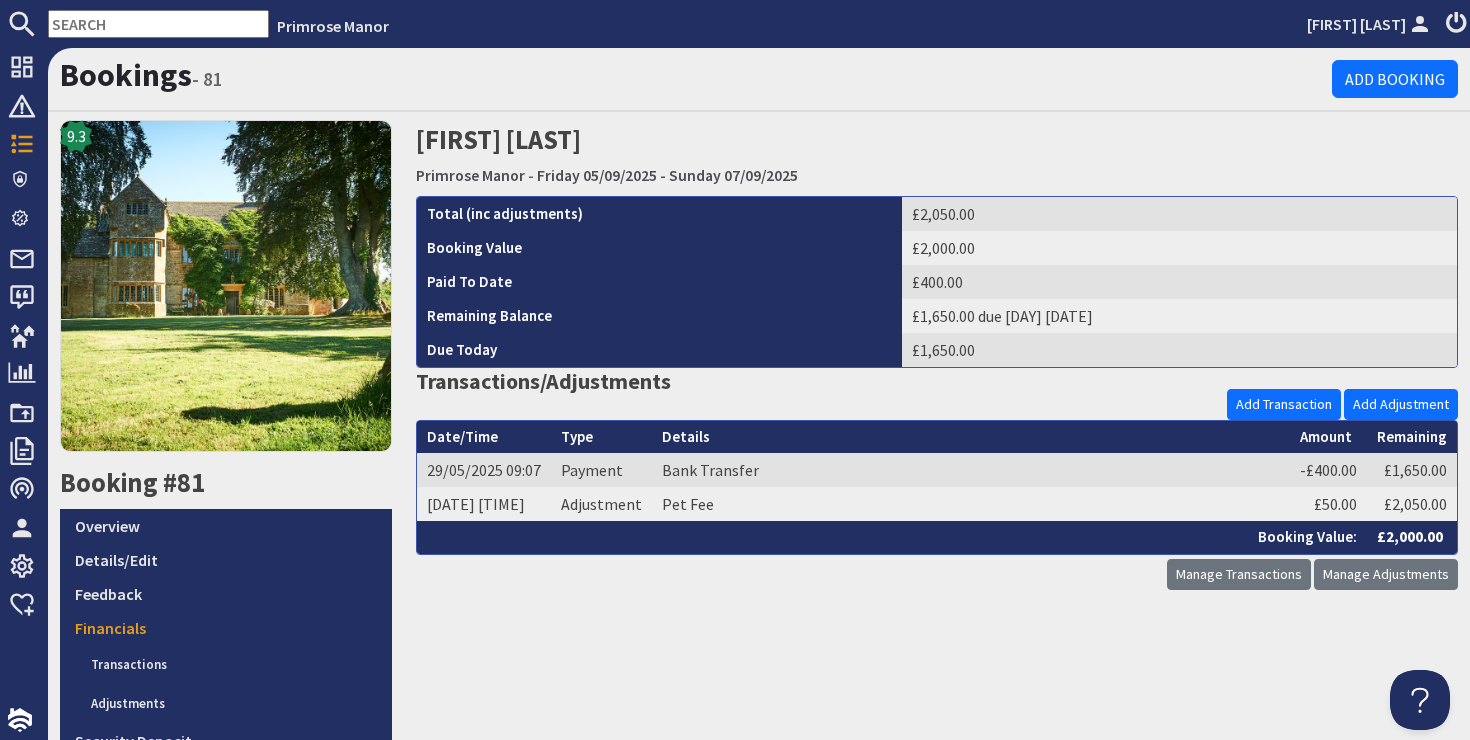 scroll, scrollTop: 0, scrollLeft: 0, axis: both 